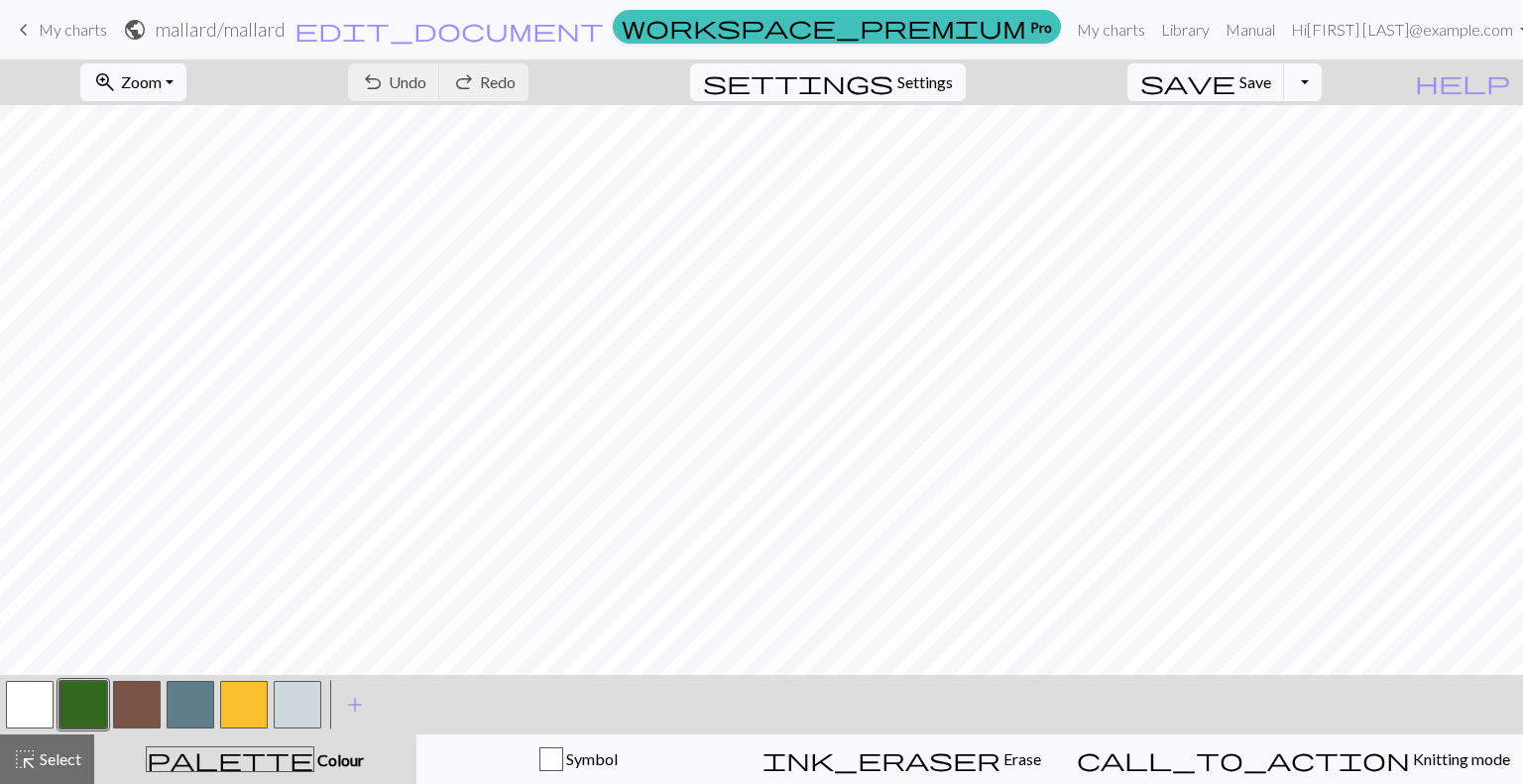 scroll, scrollTop: 0, scrollLeft: 0, axis: both 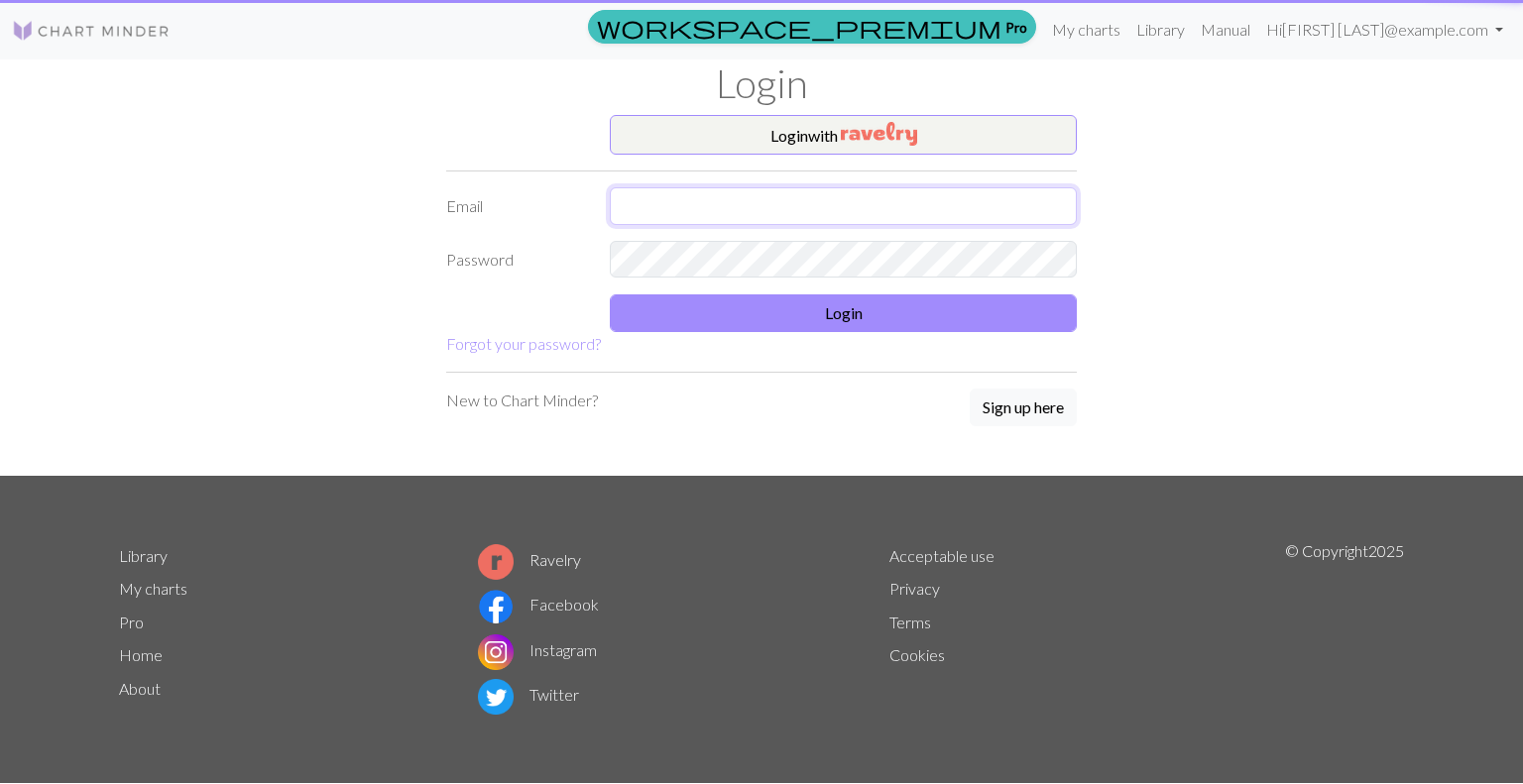 type on "huggalugs@example.com" 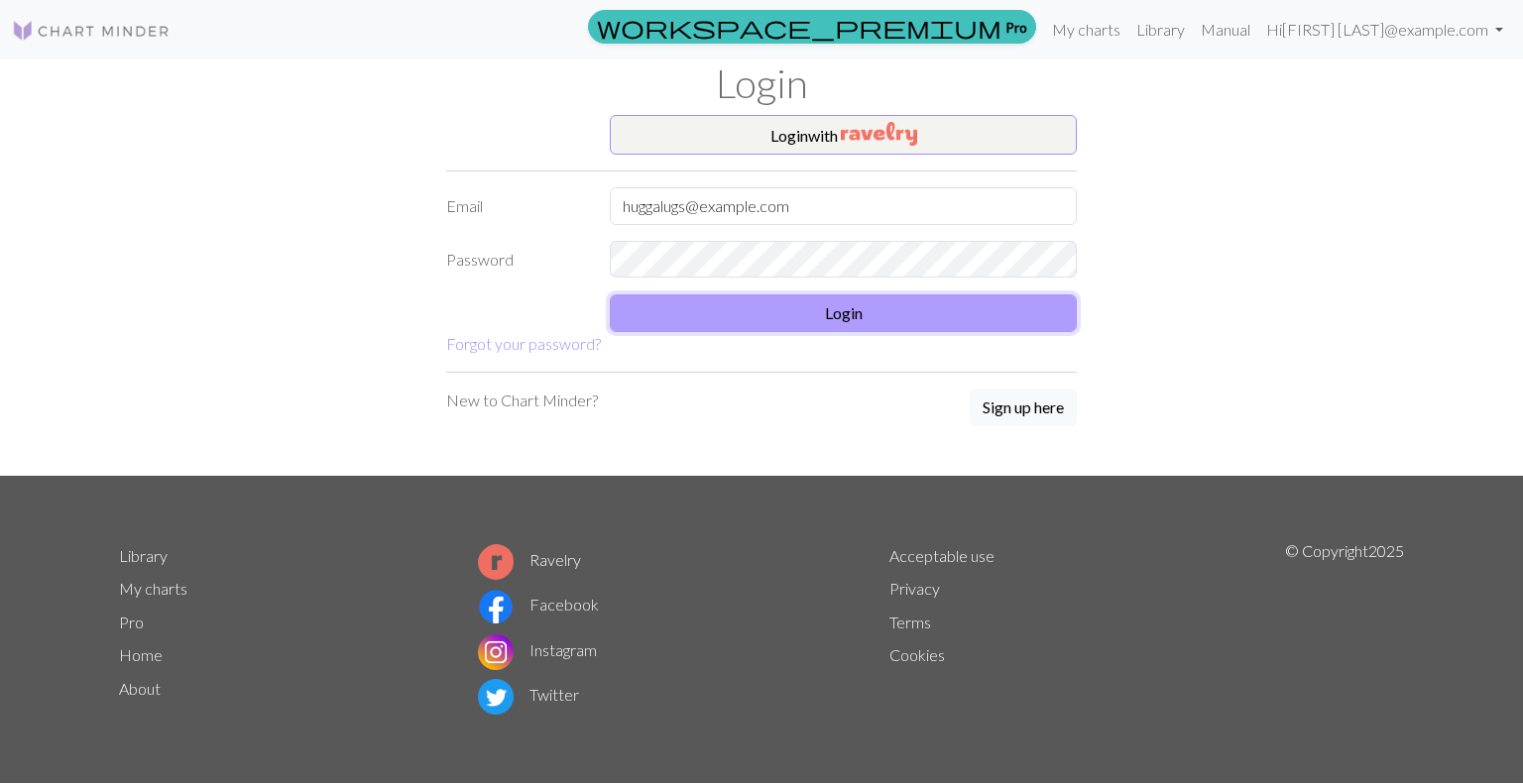 click on "Login" at bounding box center [843, 313] 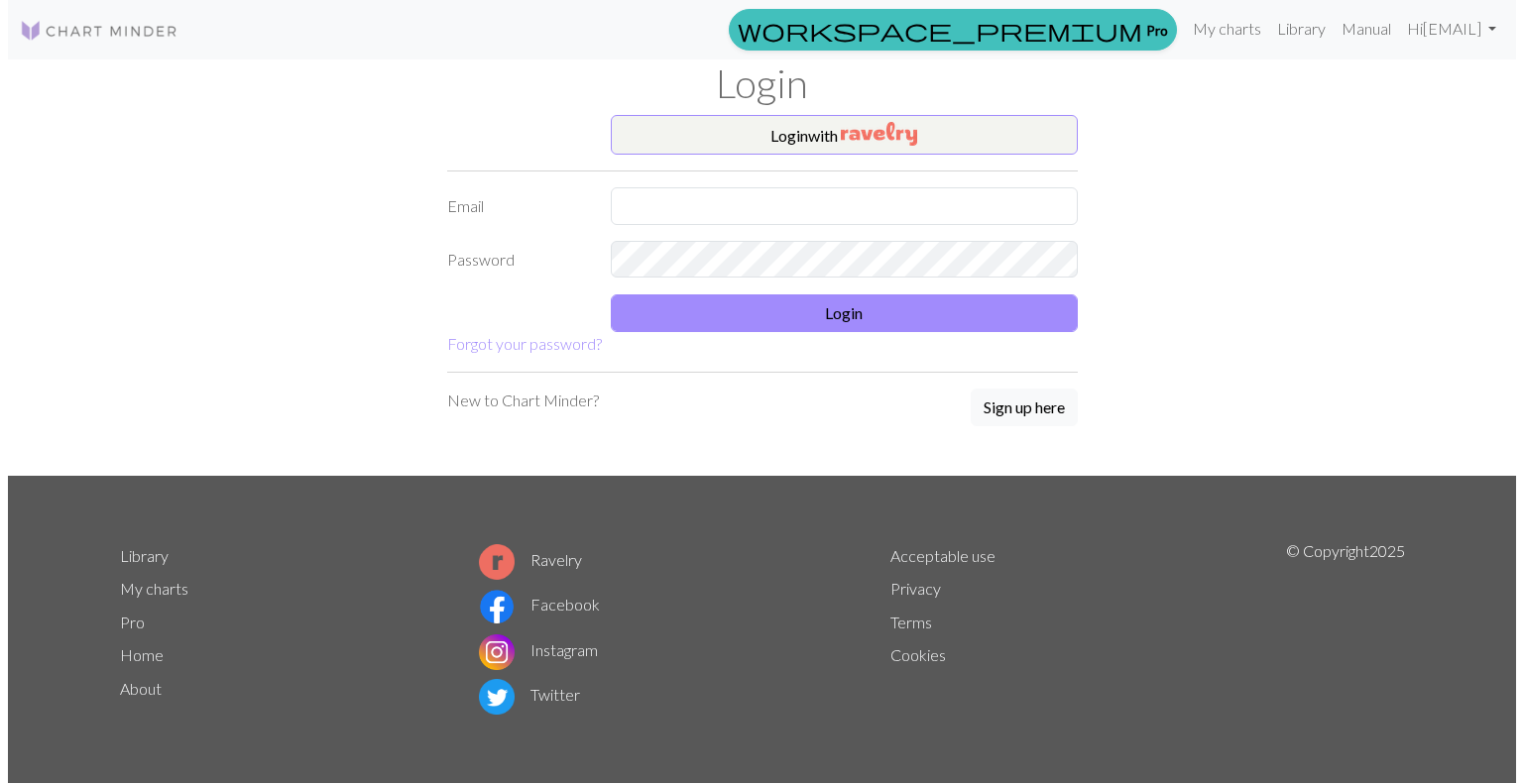 scroll, scrollTop: 0, scrollLeft: 0, axis: both 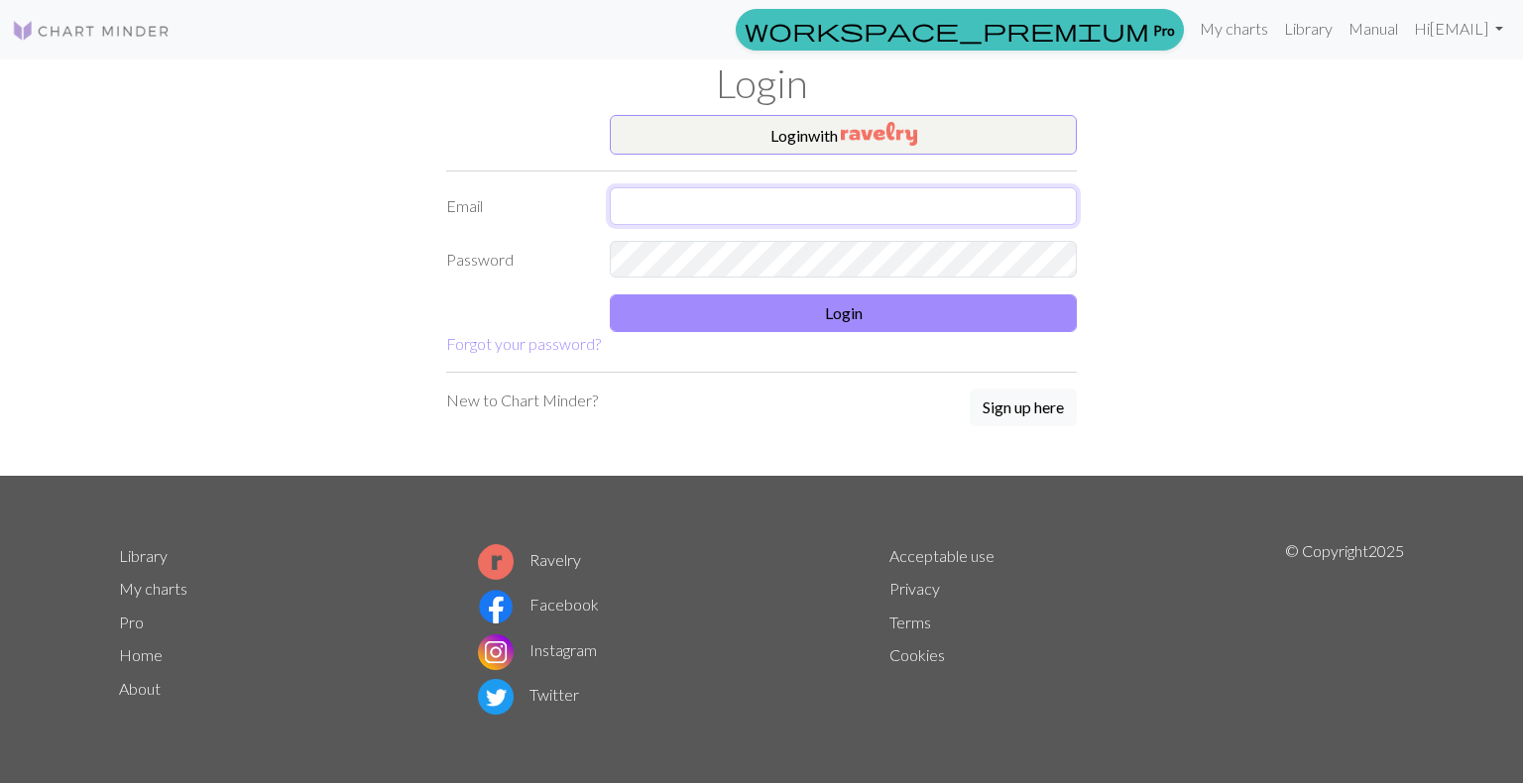 type on "huggalugs@example.com" 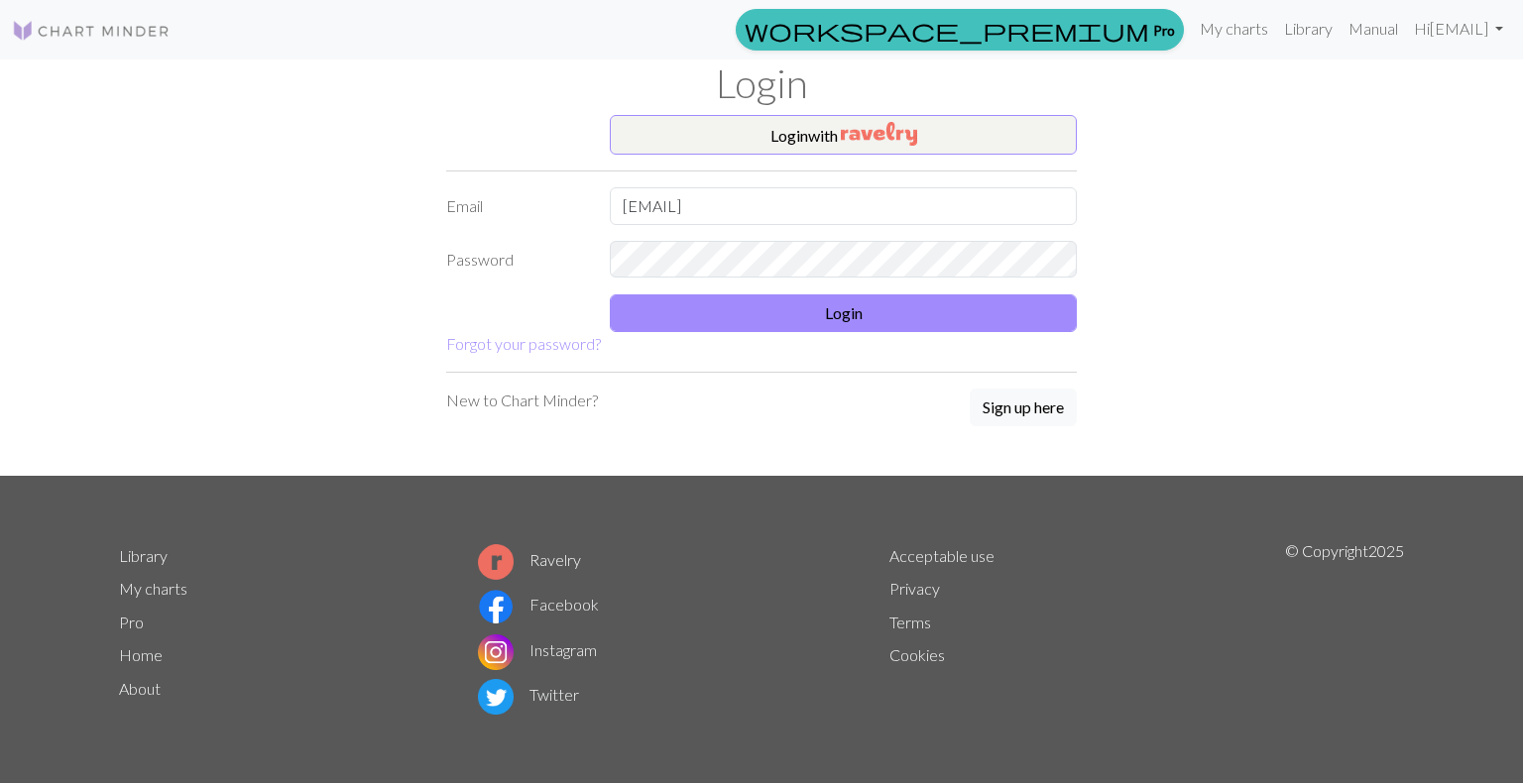 click on "Login  with   Email huggalugs@aol.com Password Login Forgot your password? New to Chart Minder? Sign up here" at bounding box center (762, 295) 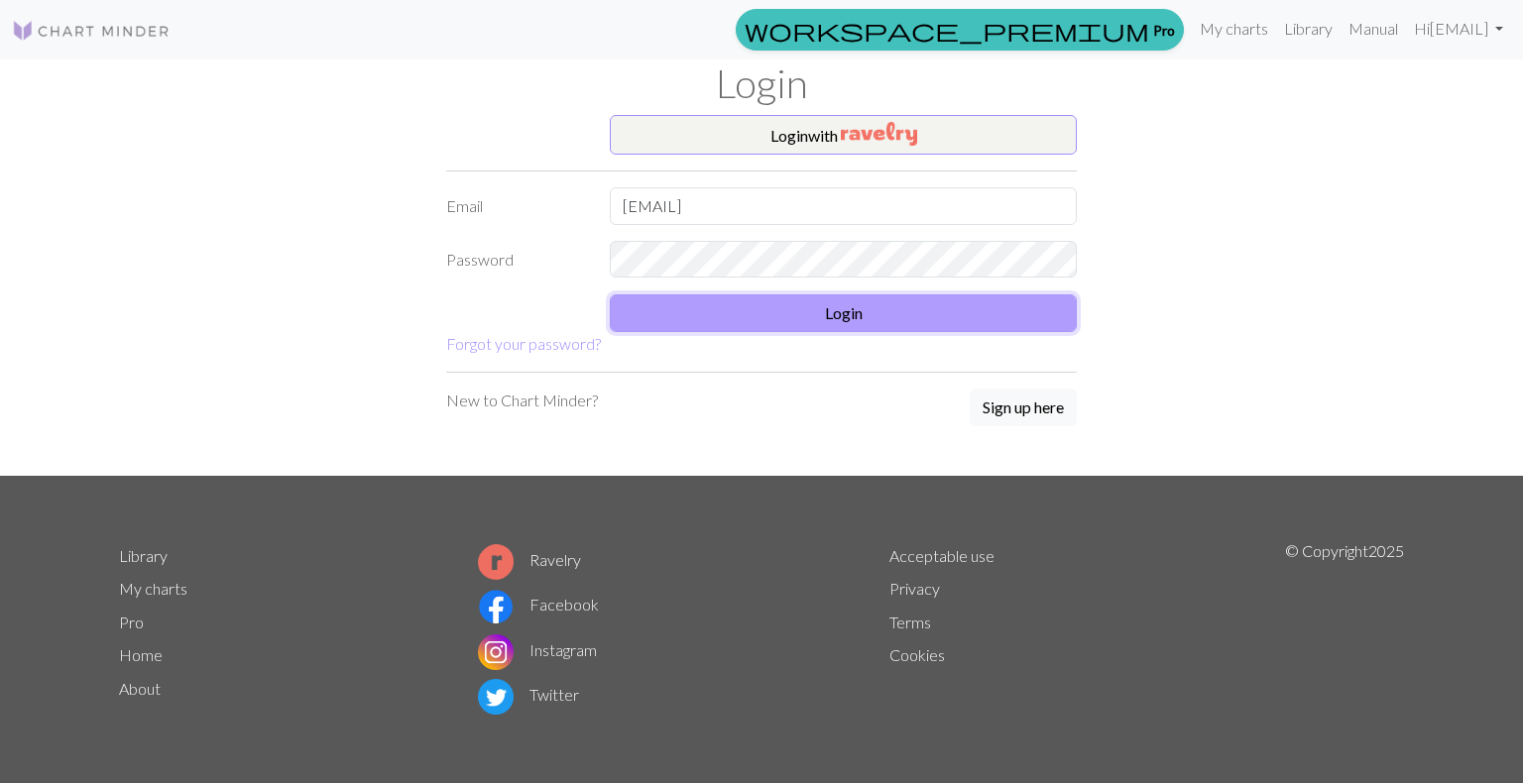 click on "Login" at bounding box center [843, 313] 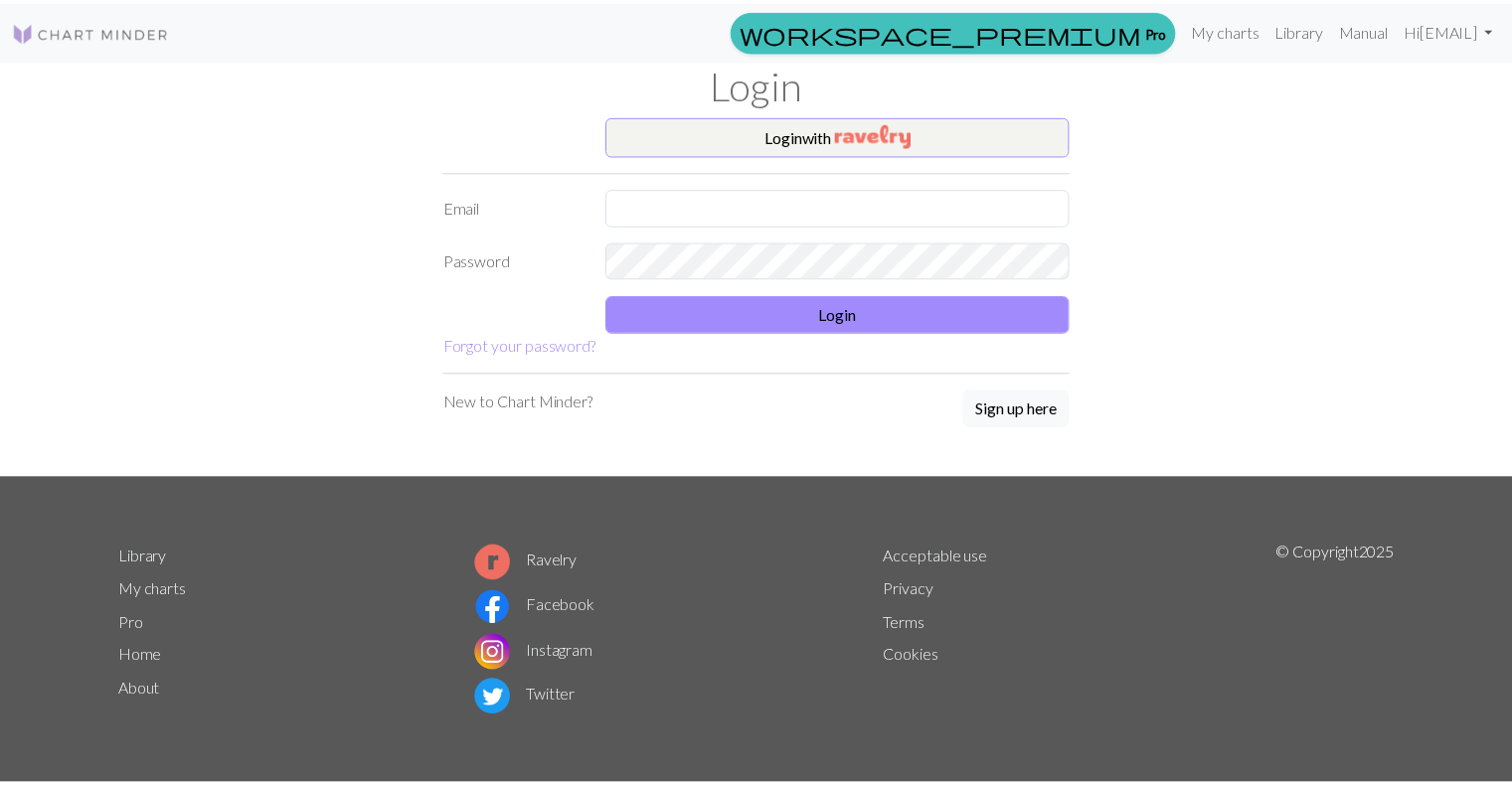 scroll, scrollTop: 0, scrollLeft: 0, axis: both 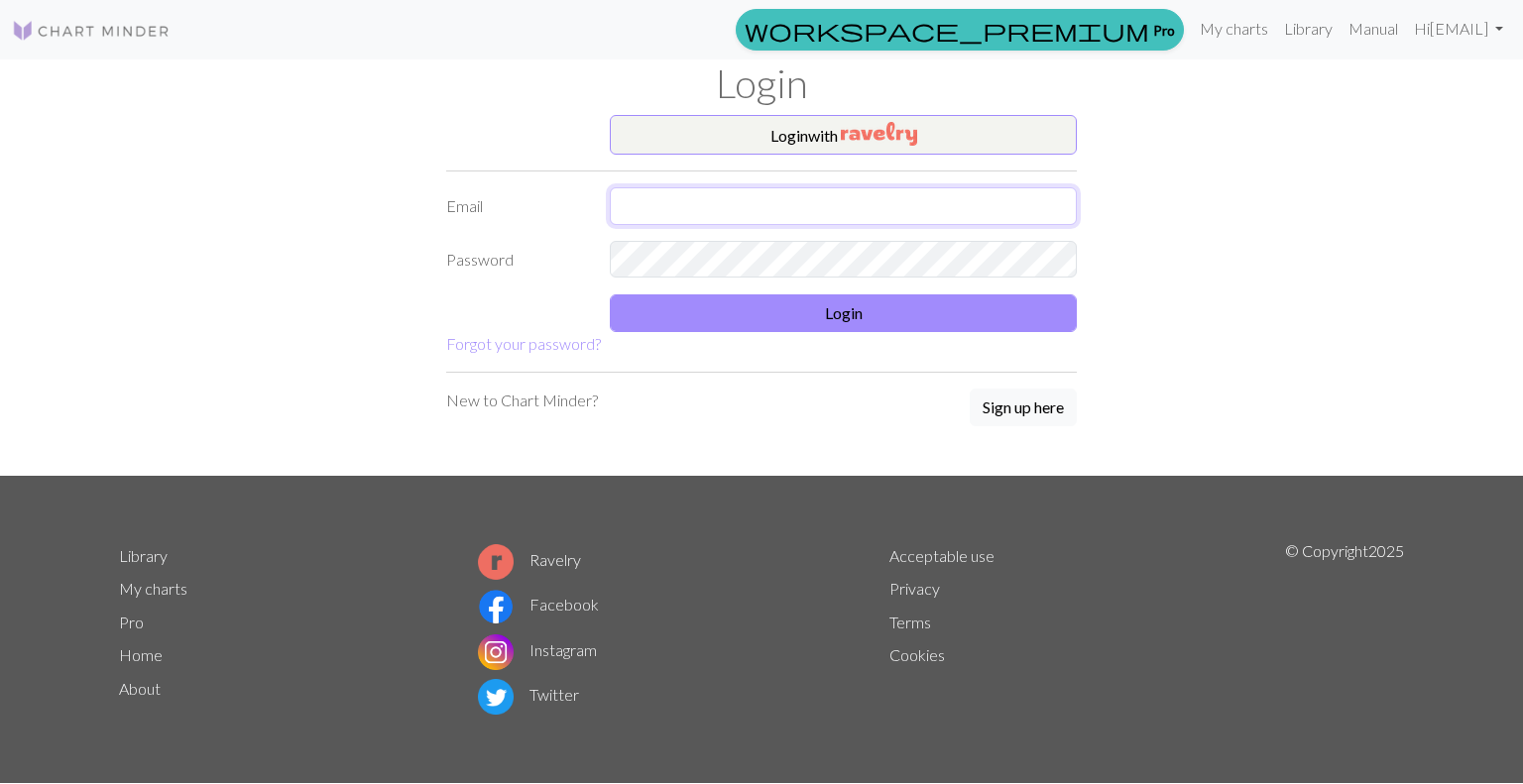 type on "[EMAIL]" 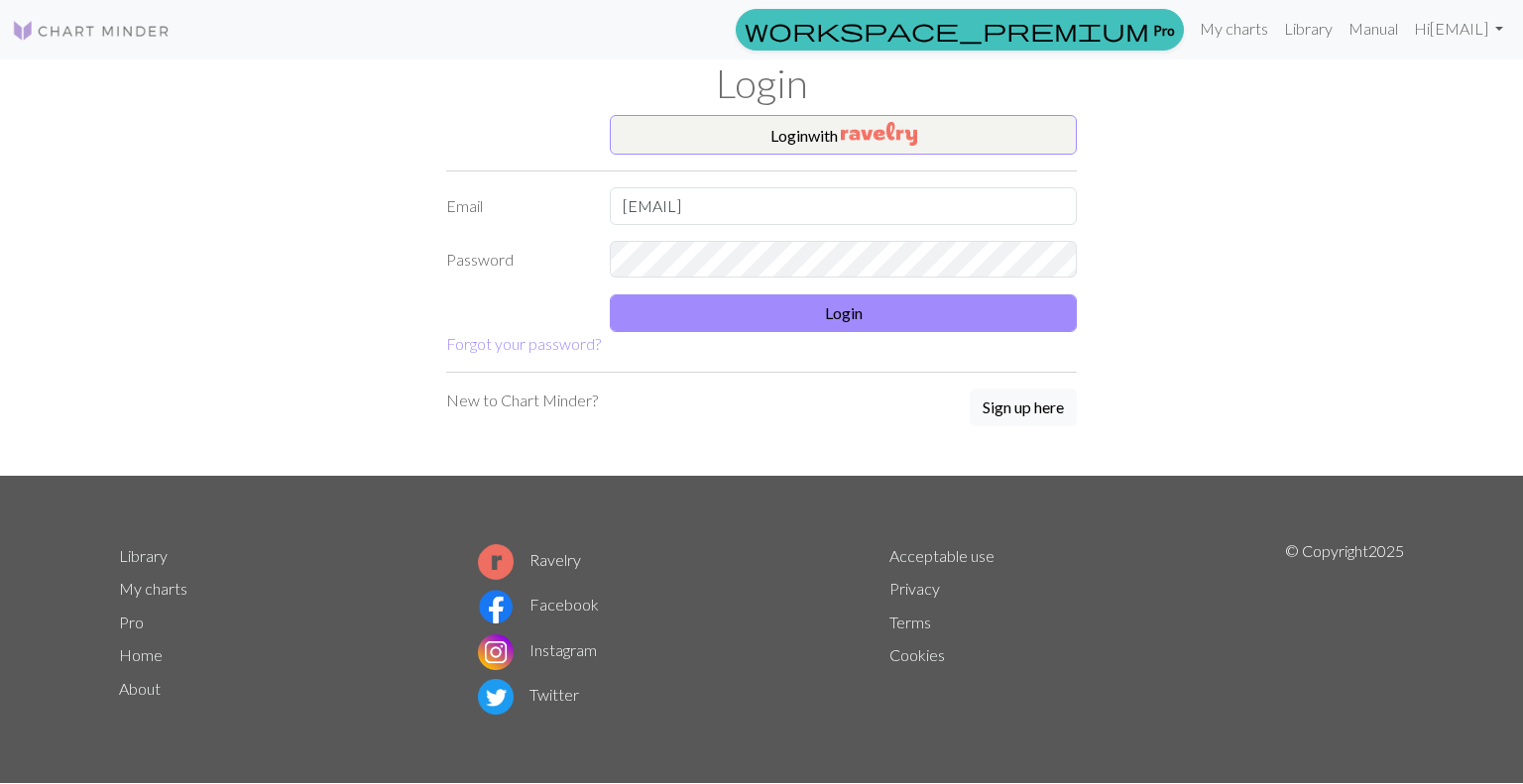 click at bounding box center (91, 31) 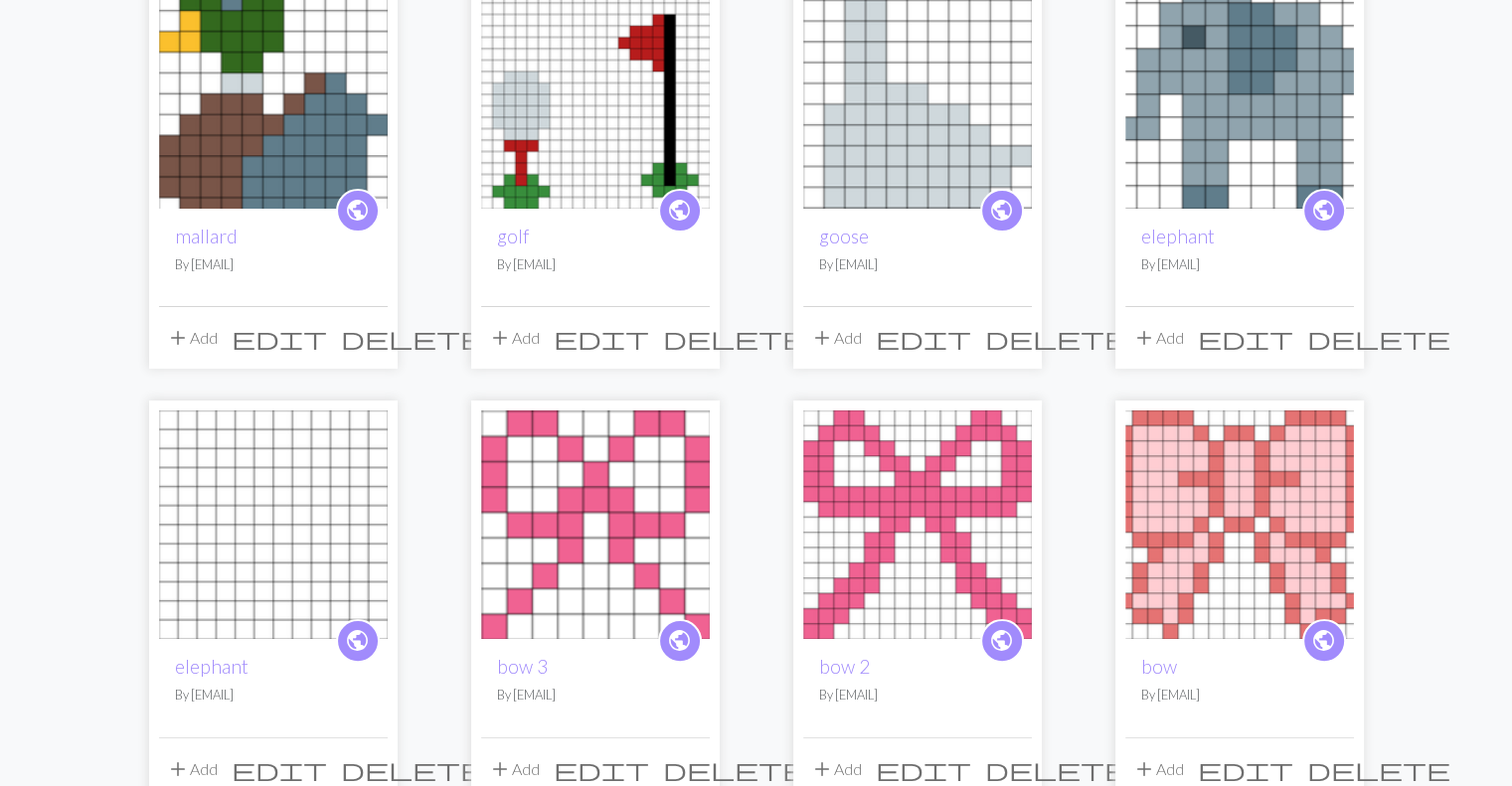 scroll, scrollTop: 298, scrollLeft: 0, axis: vertical 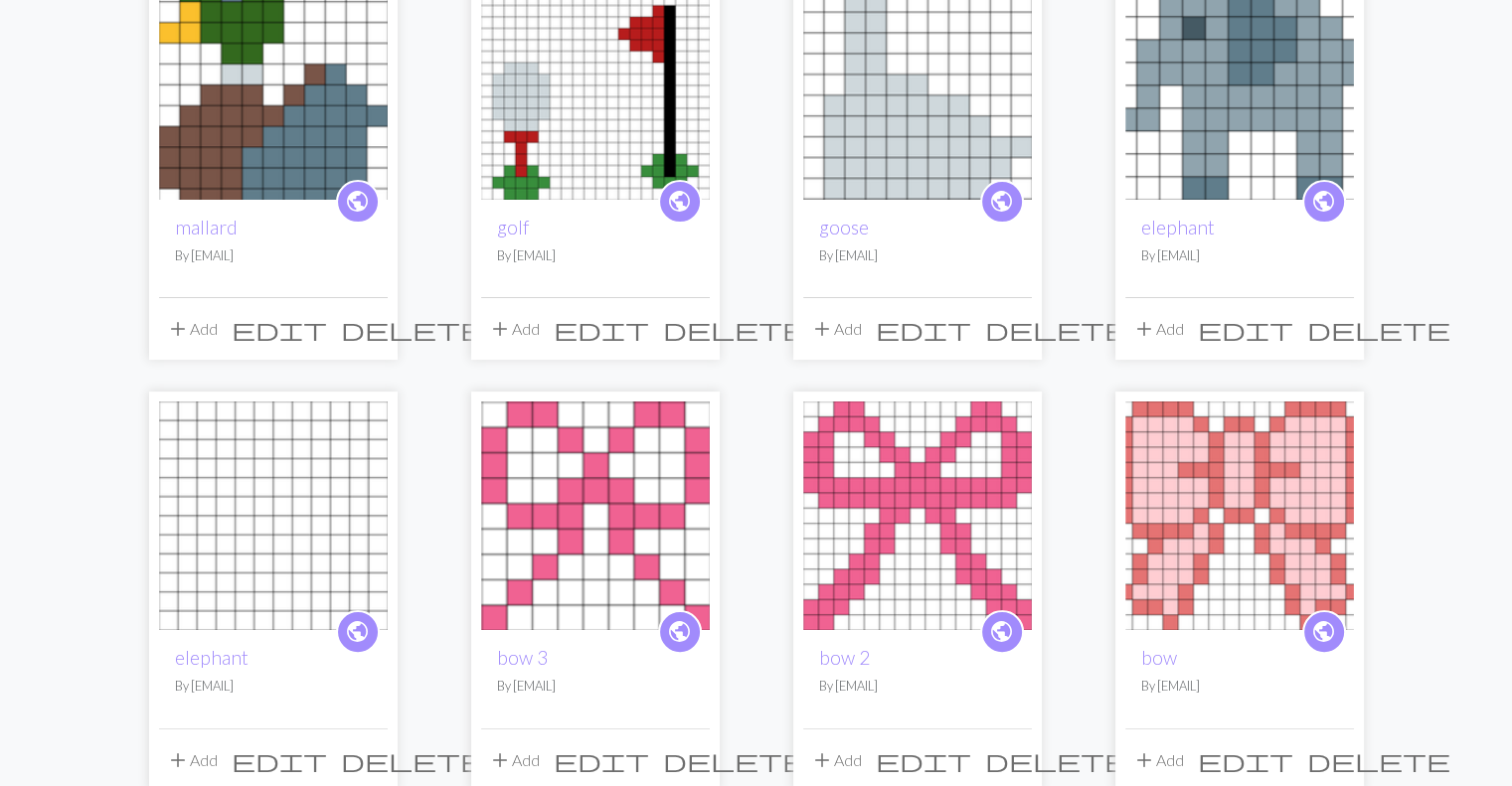 click at bounding box center (1240, 516) 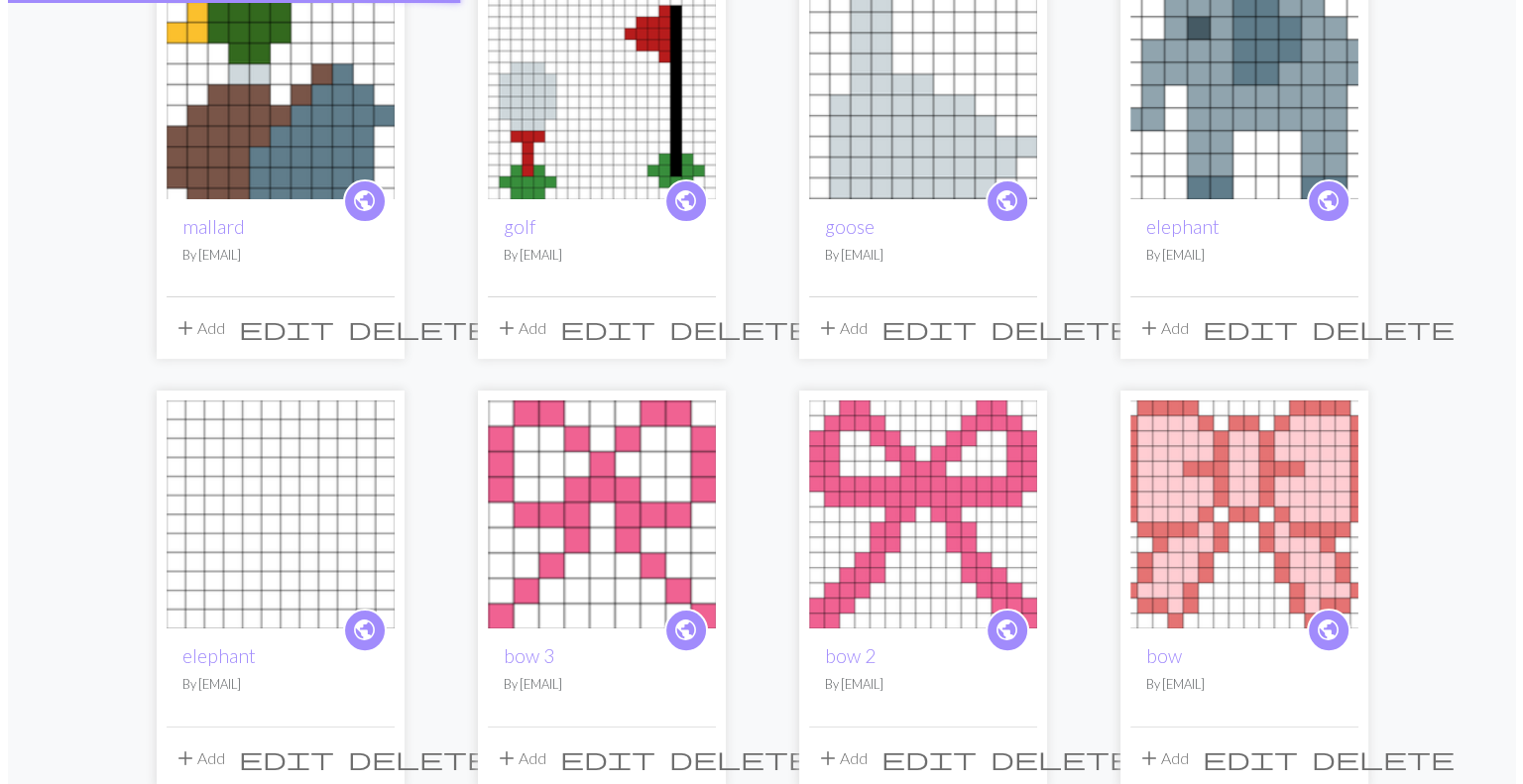 scroll, scrollTop: 0, scrollLeft: 0, axis: both 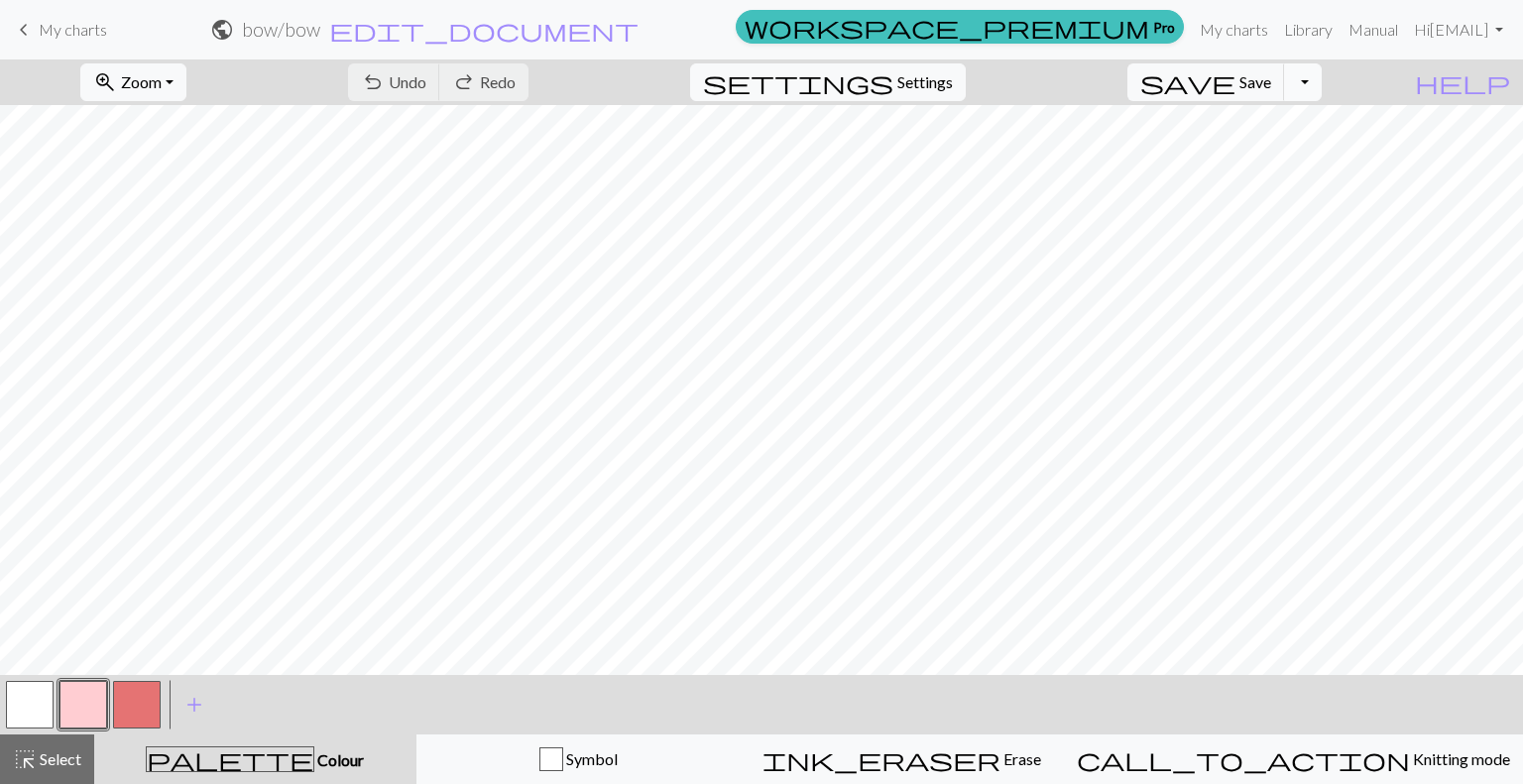 click on "Toggle Dropdown" at bounding box center [1303, 82] 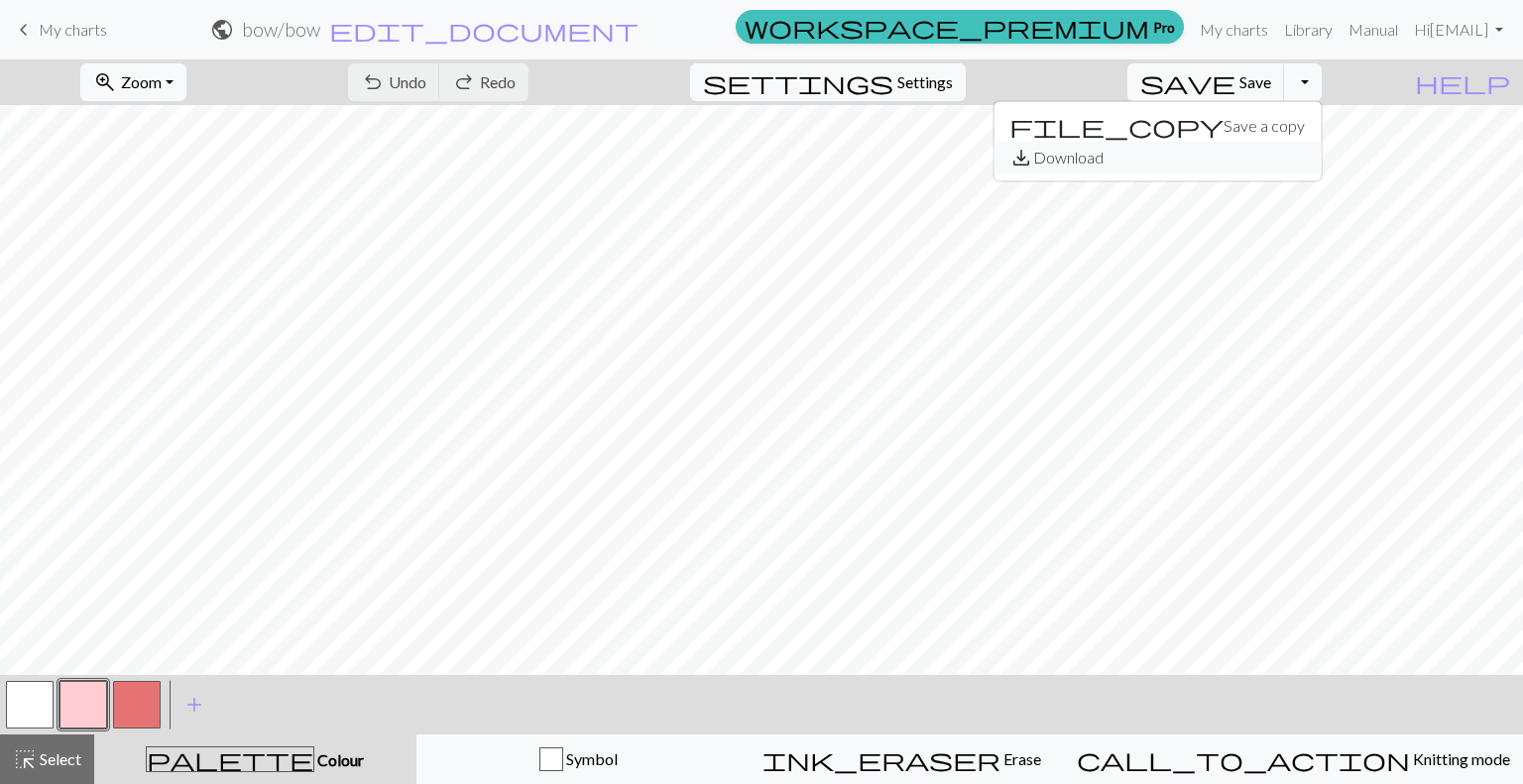 click on "save_alt  Download" at bounding box center [1157, 158] 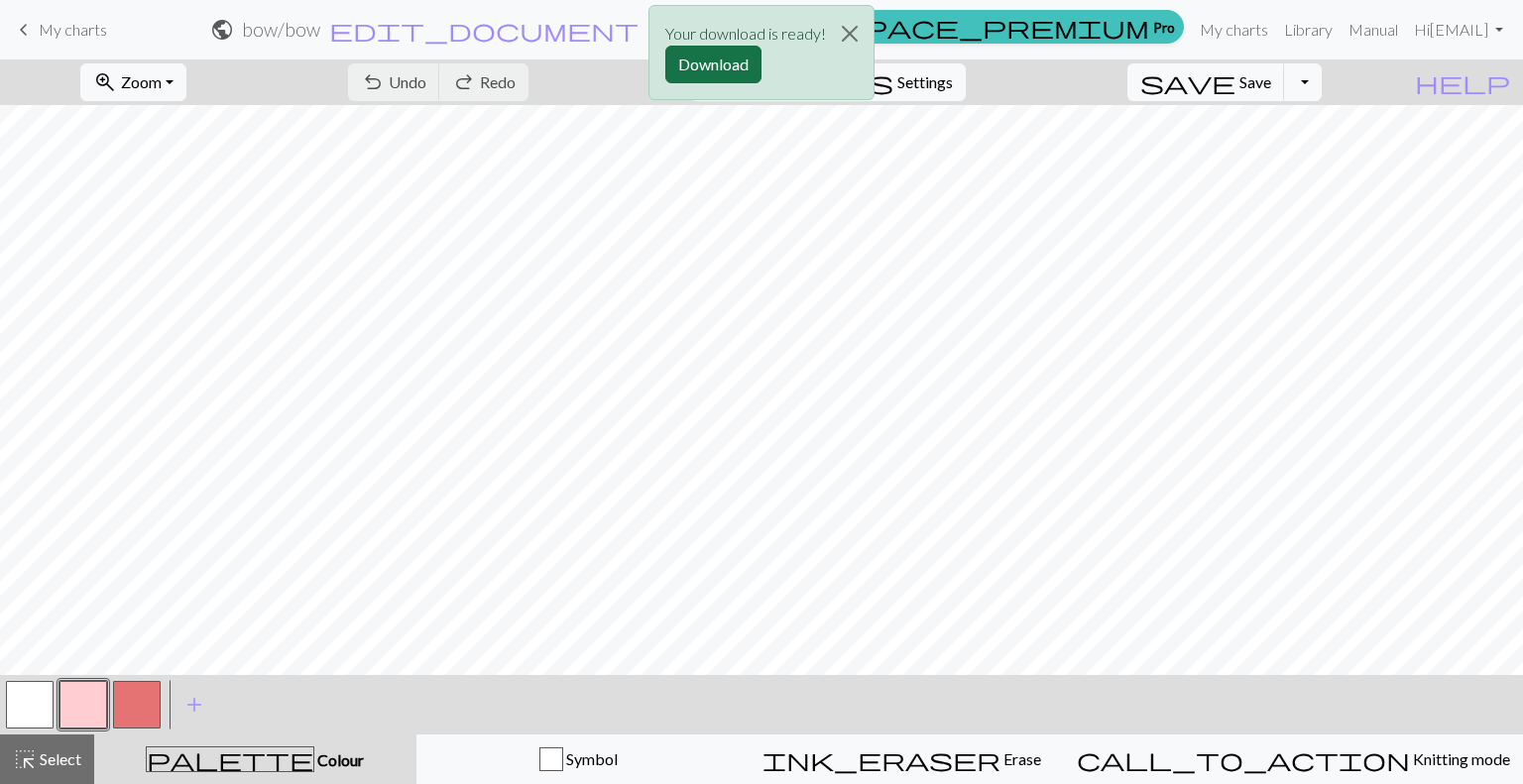 click on "Download" at bounding box center (713, 64) 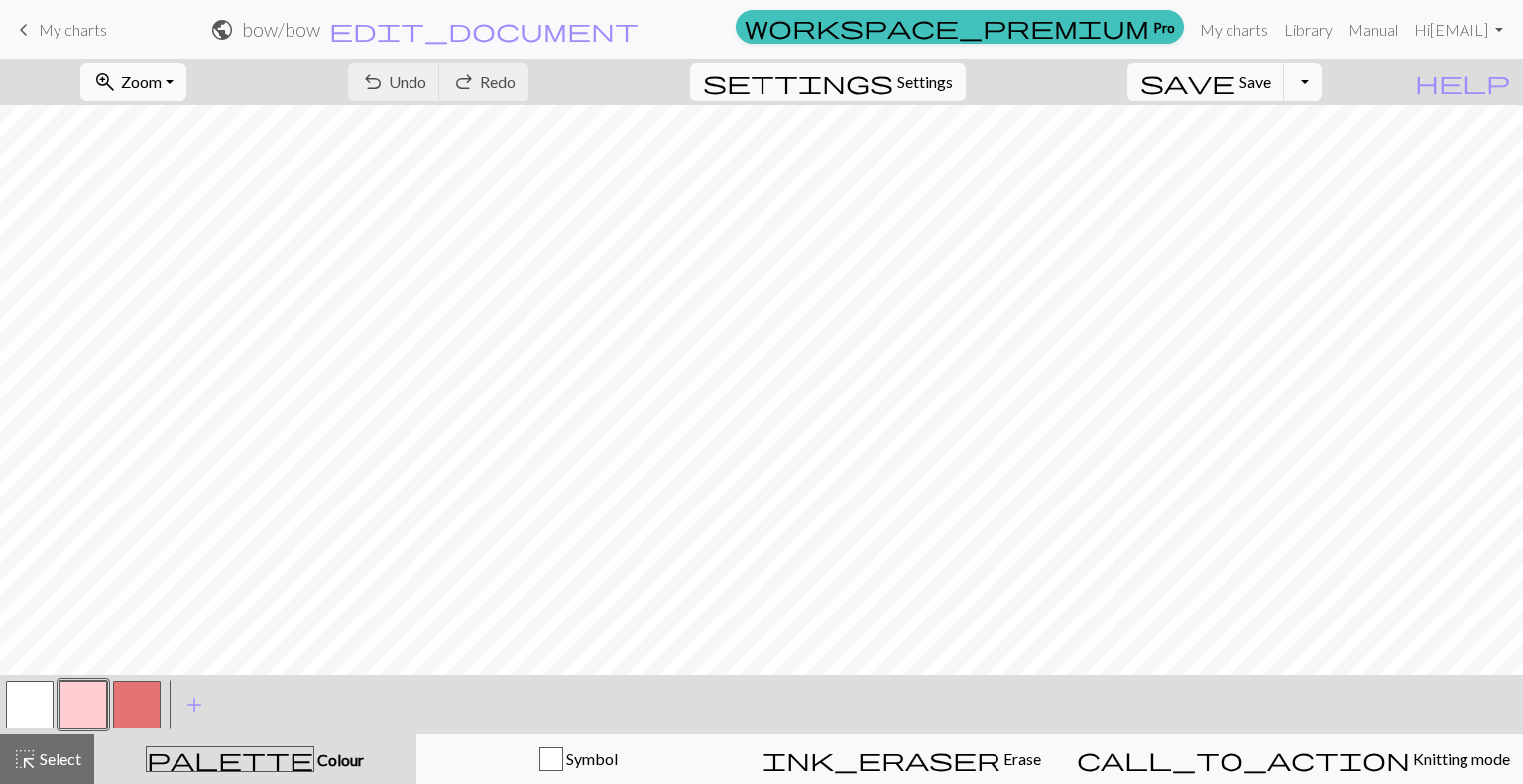 click on "keyboard_arrow_left   My charts" at bounding box center [59, 30] 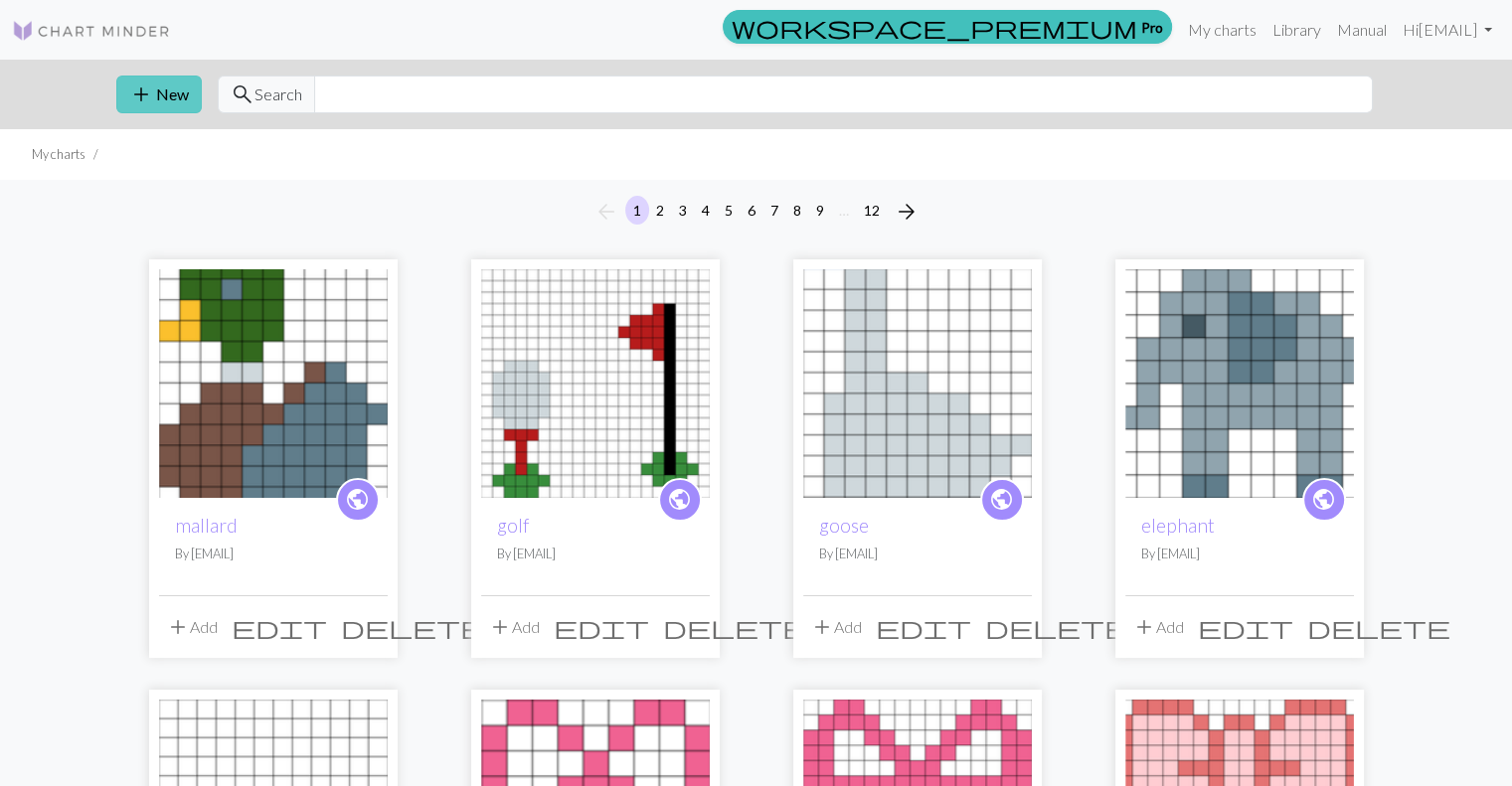 click on "add   New" at bounding box center (159, 94) 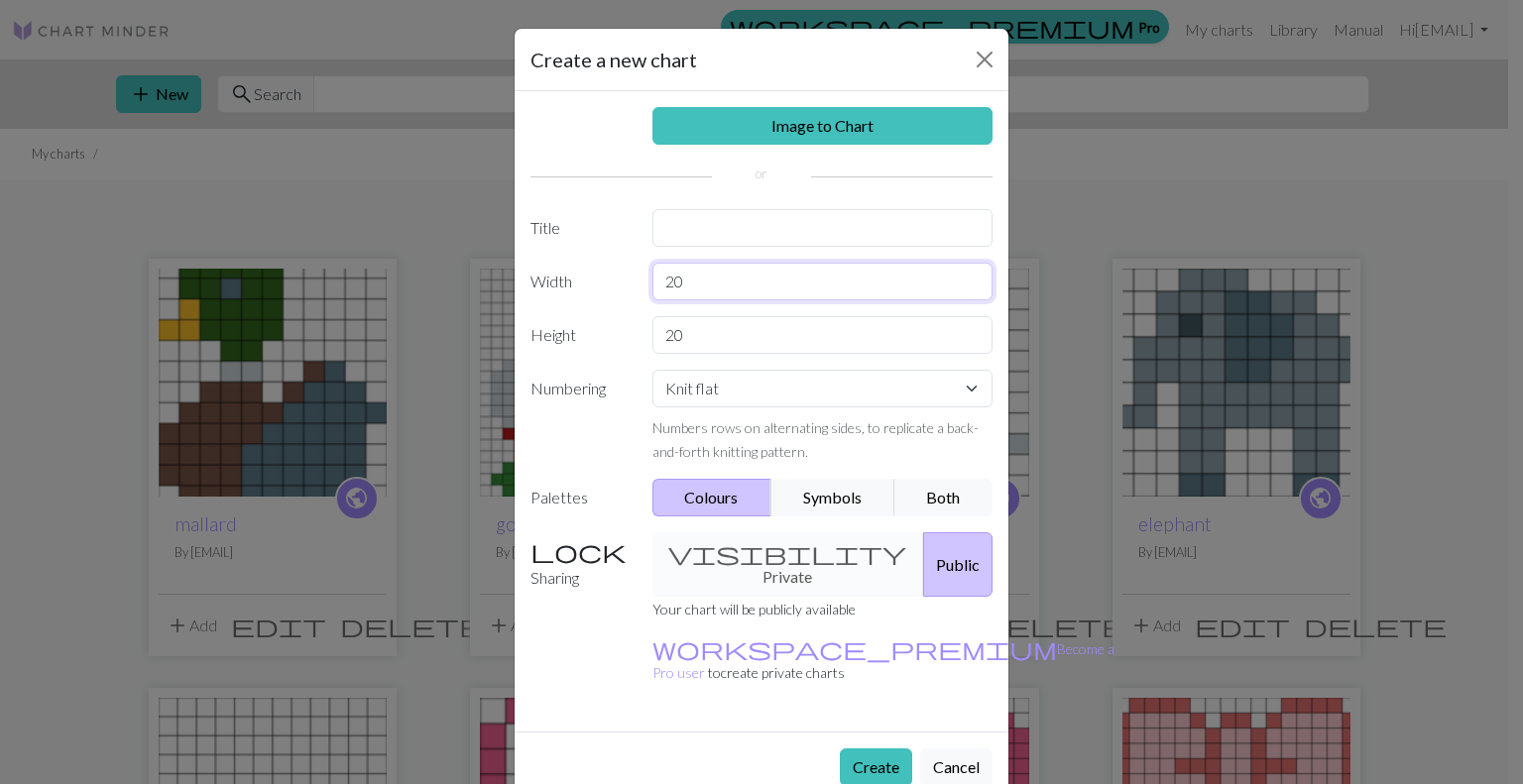 drag, startPoint x: 698, startPoint y: 277, endPoint x: 615, endPoint y: 280, distance: 83.0542 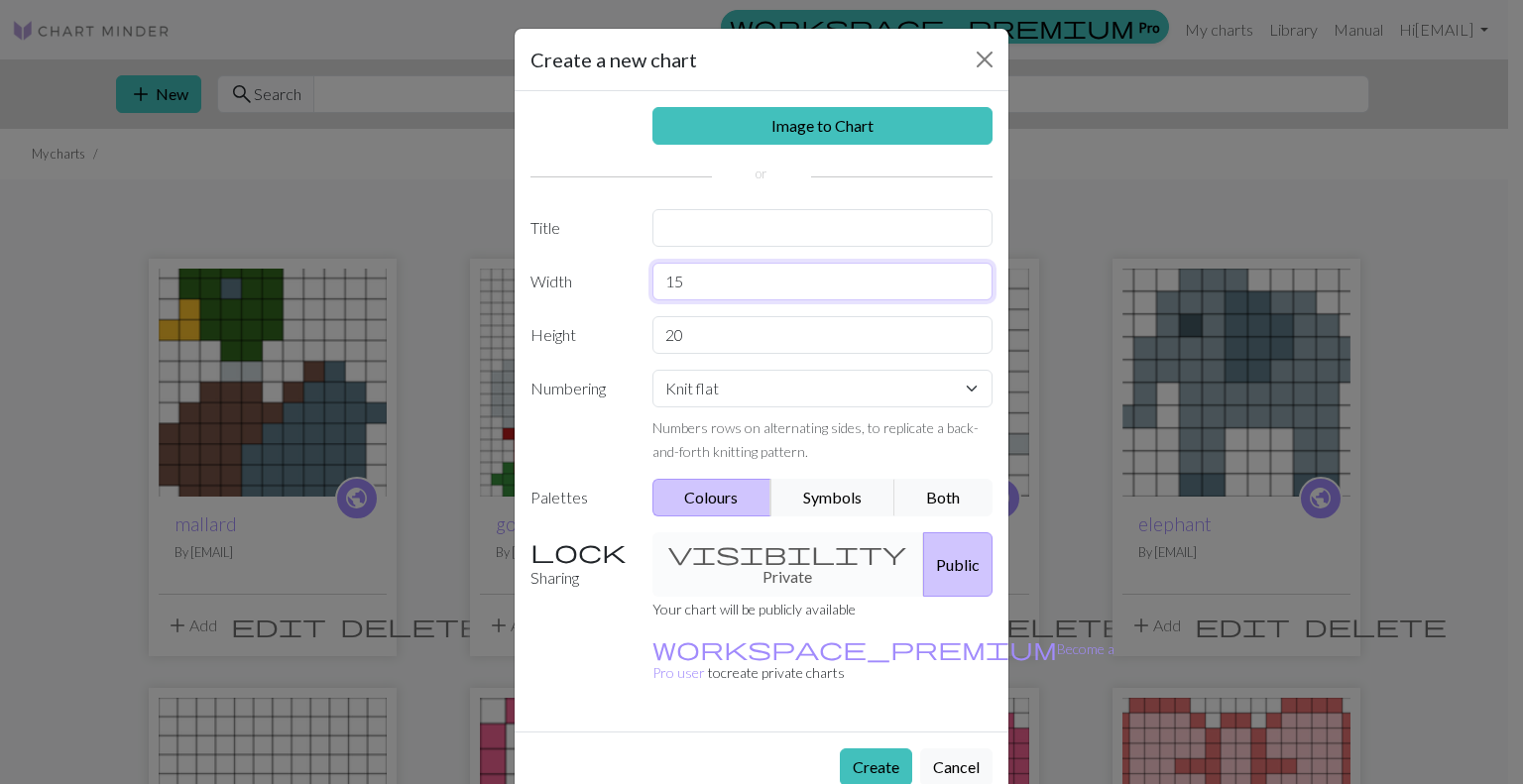 type on "15" 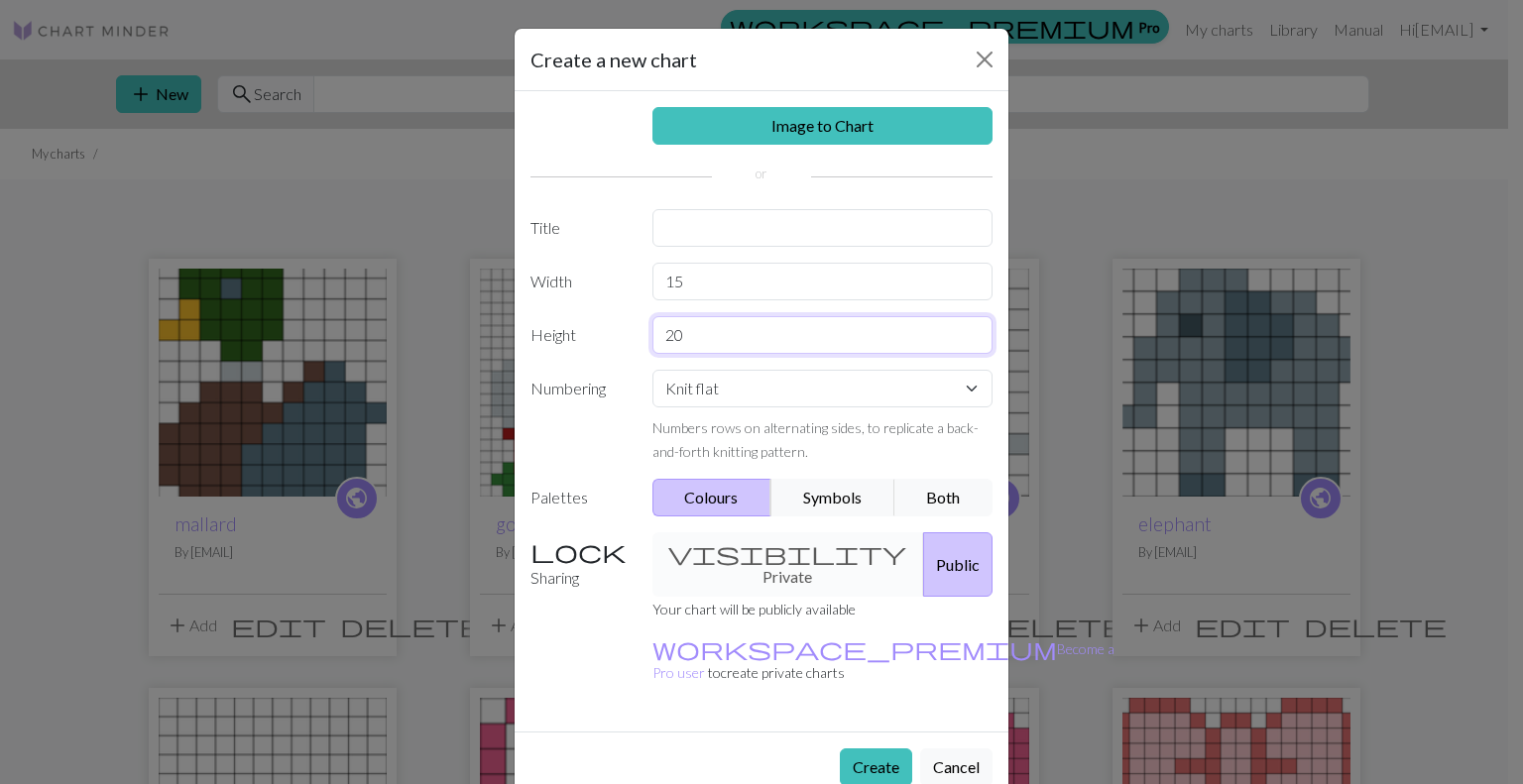 drag, startPoint x: 714, startPoint y: 340, endPoint x: 603, endPoint y: 336, distance: 111.072 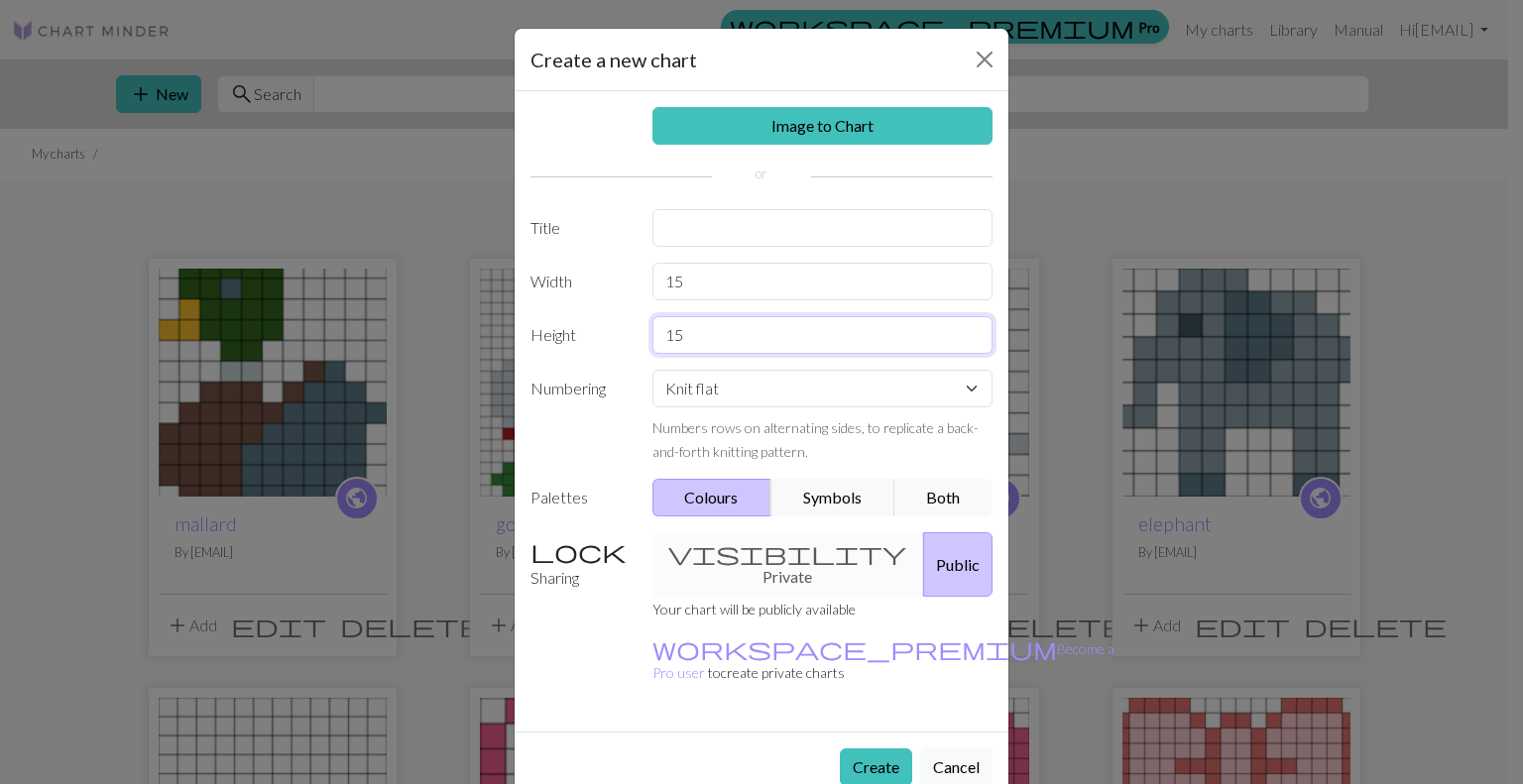 type on "15" 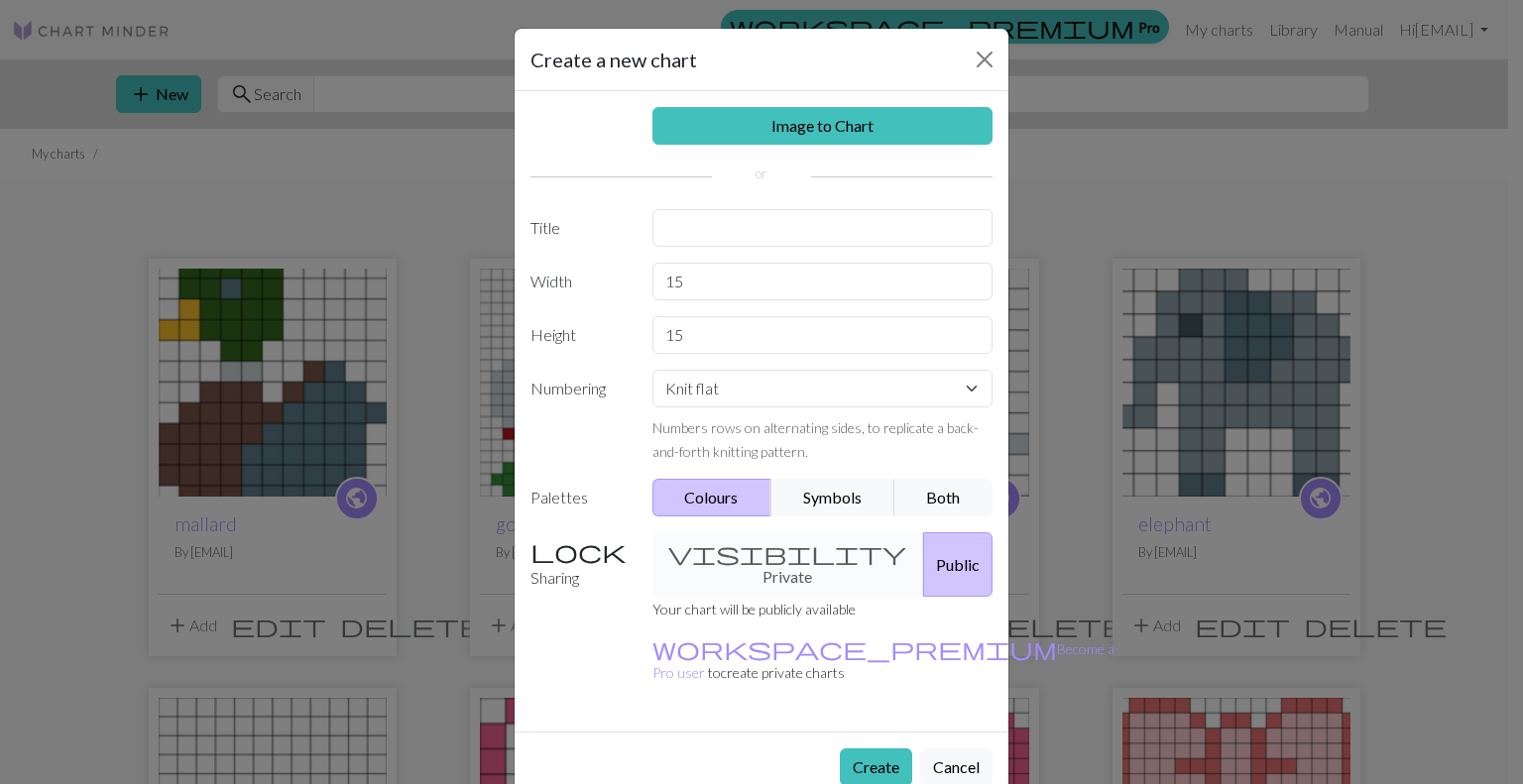 click on "Create" at bounding box center (876, 767) 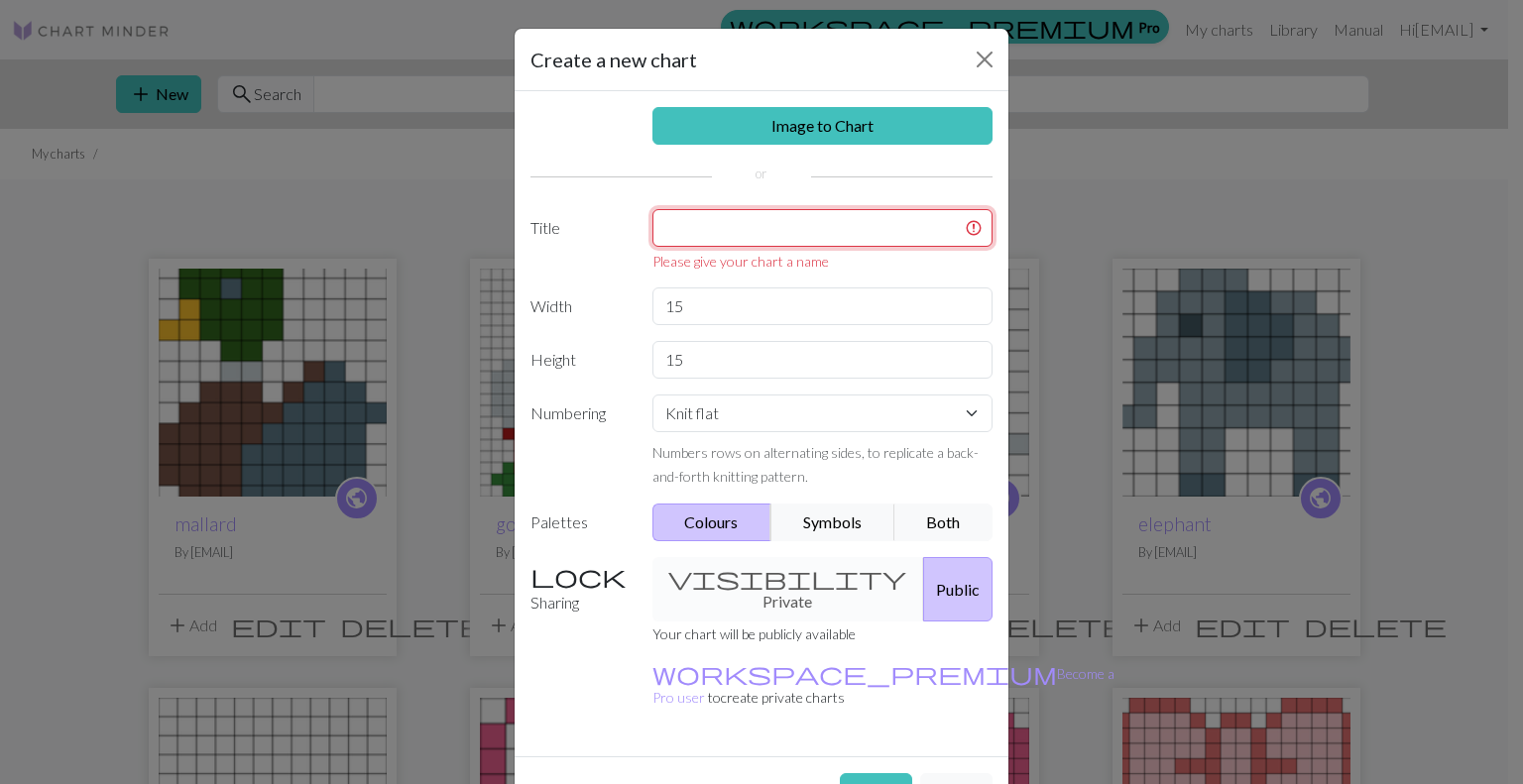 click at bounding box center [823, 228] 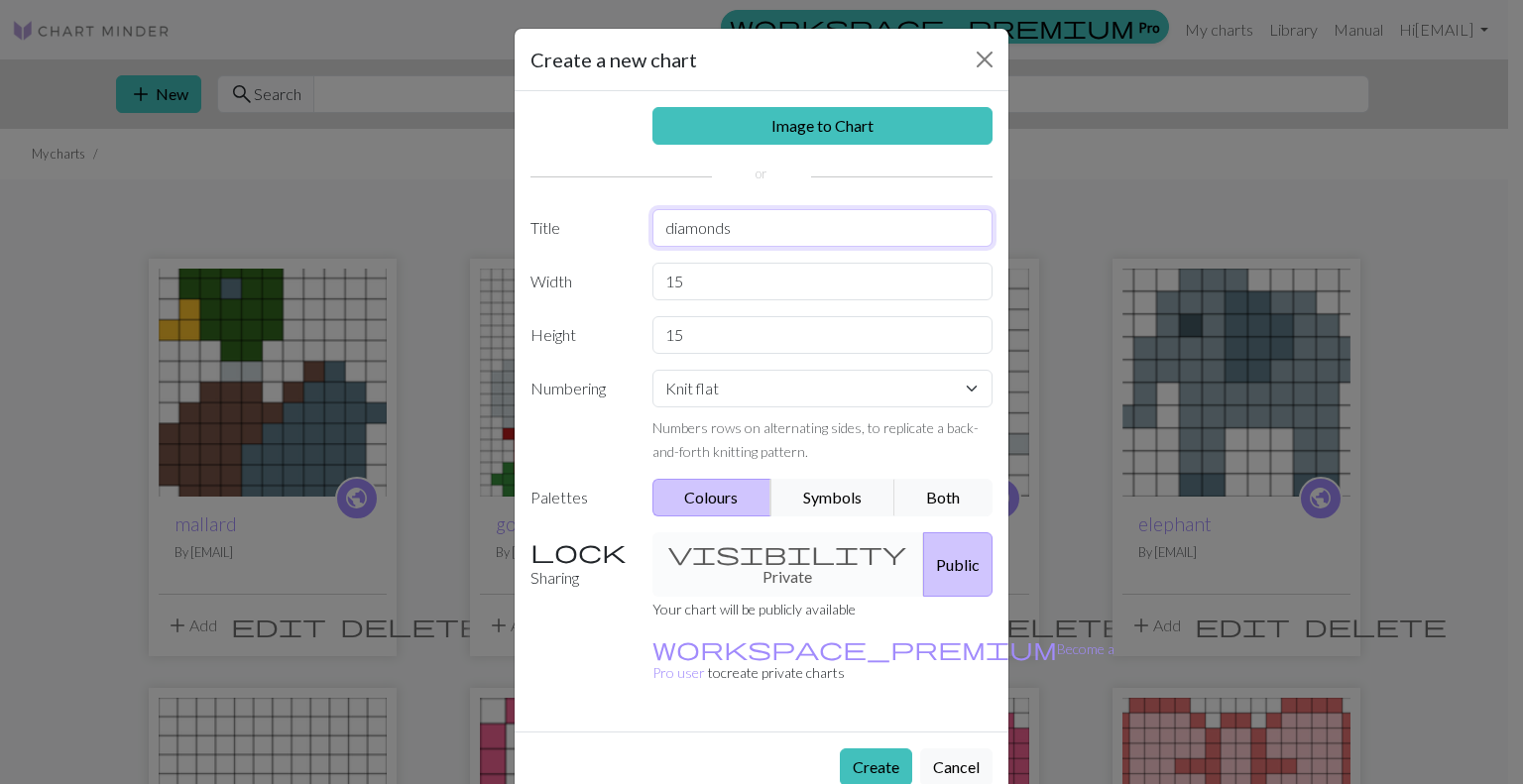 type on "diamonds" 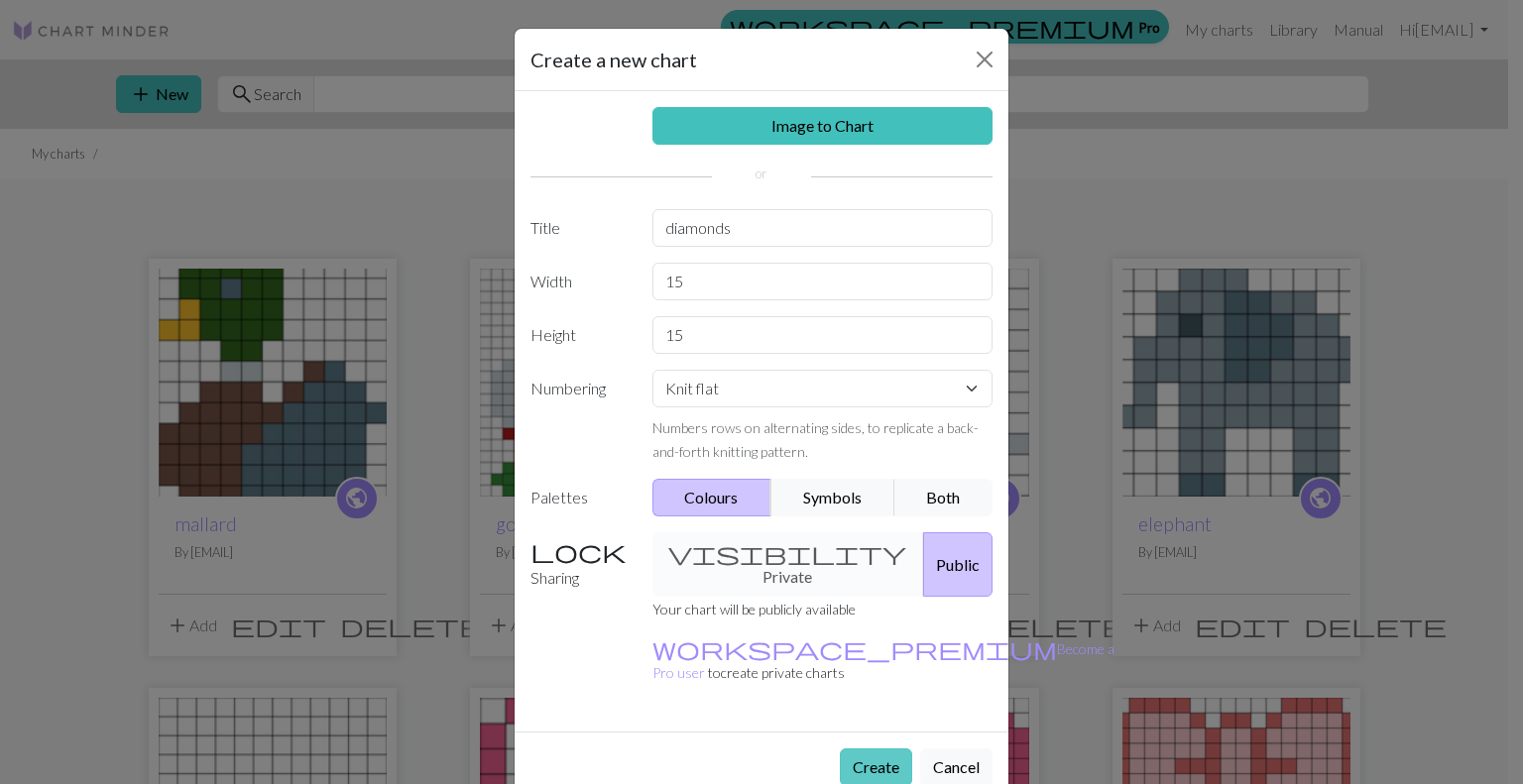click on "Create" at bounding box center (876, 767) 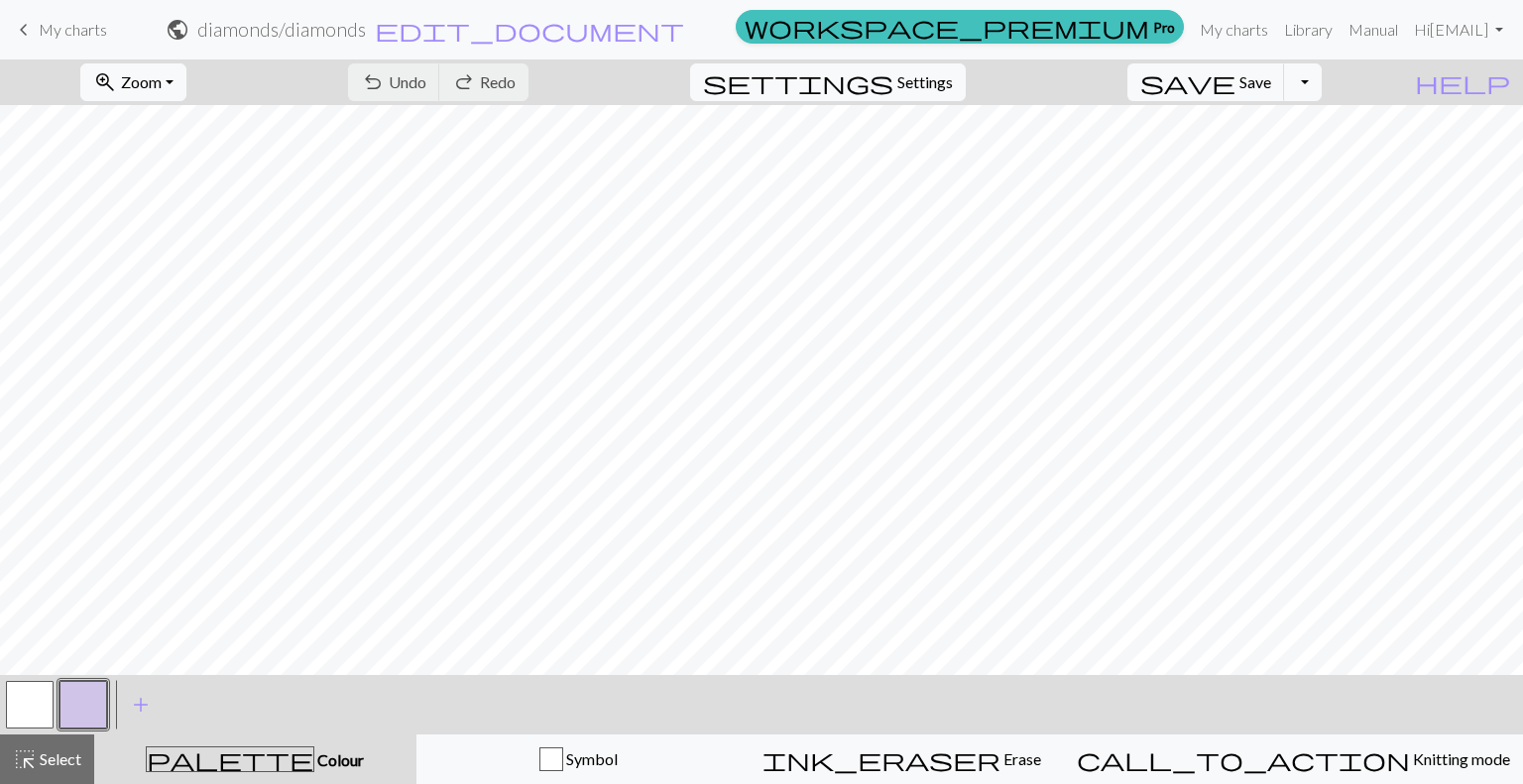 click at bounding box center [83, 705] 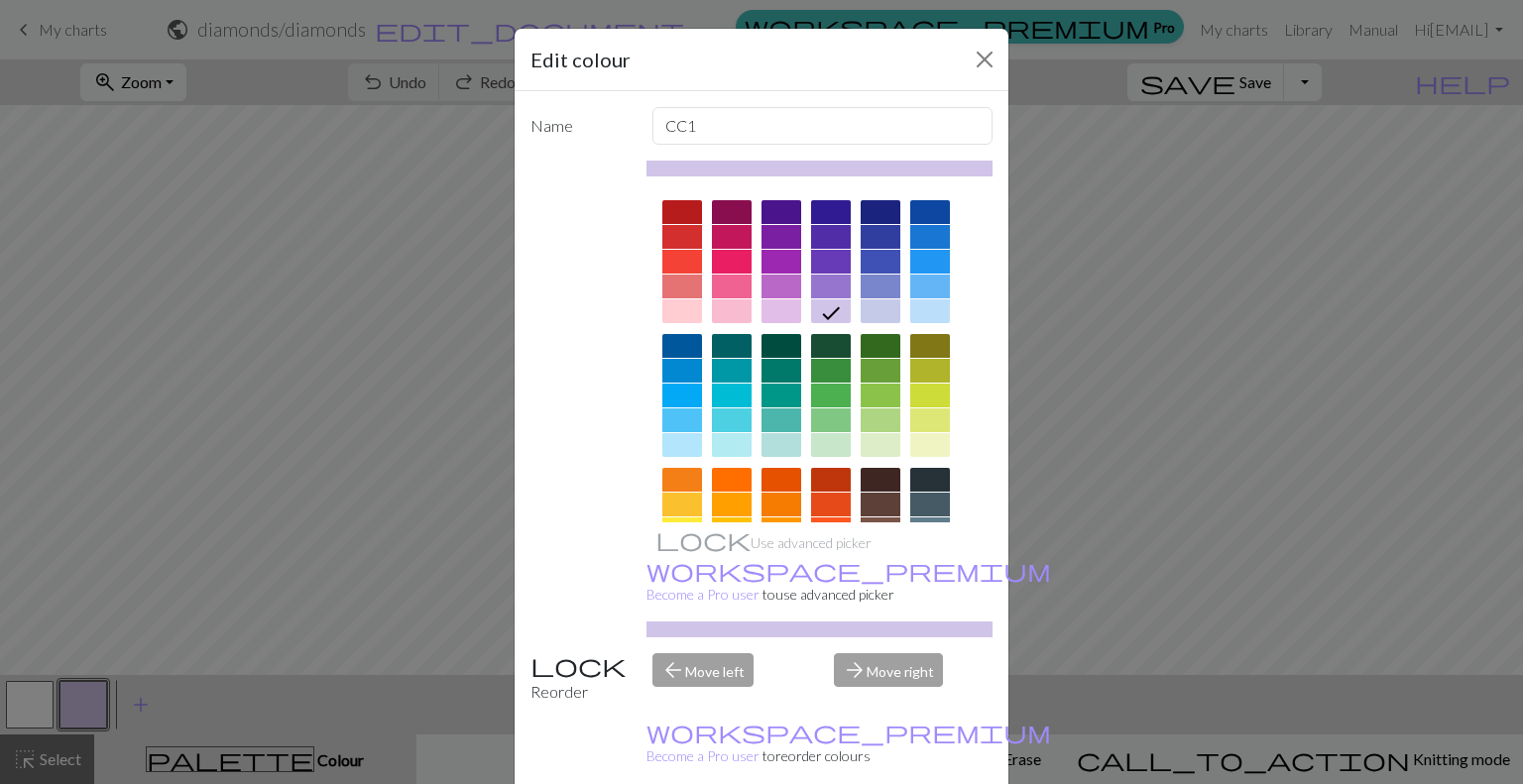 click at bounding box center (930, 504) 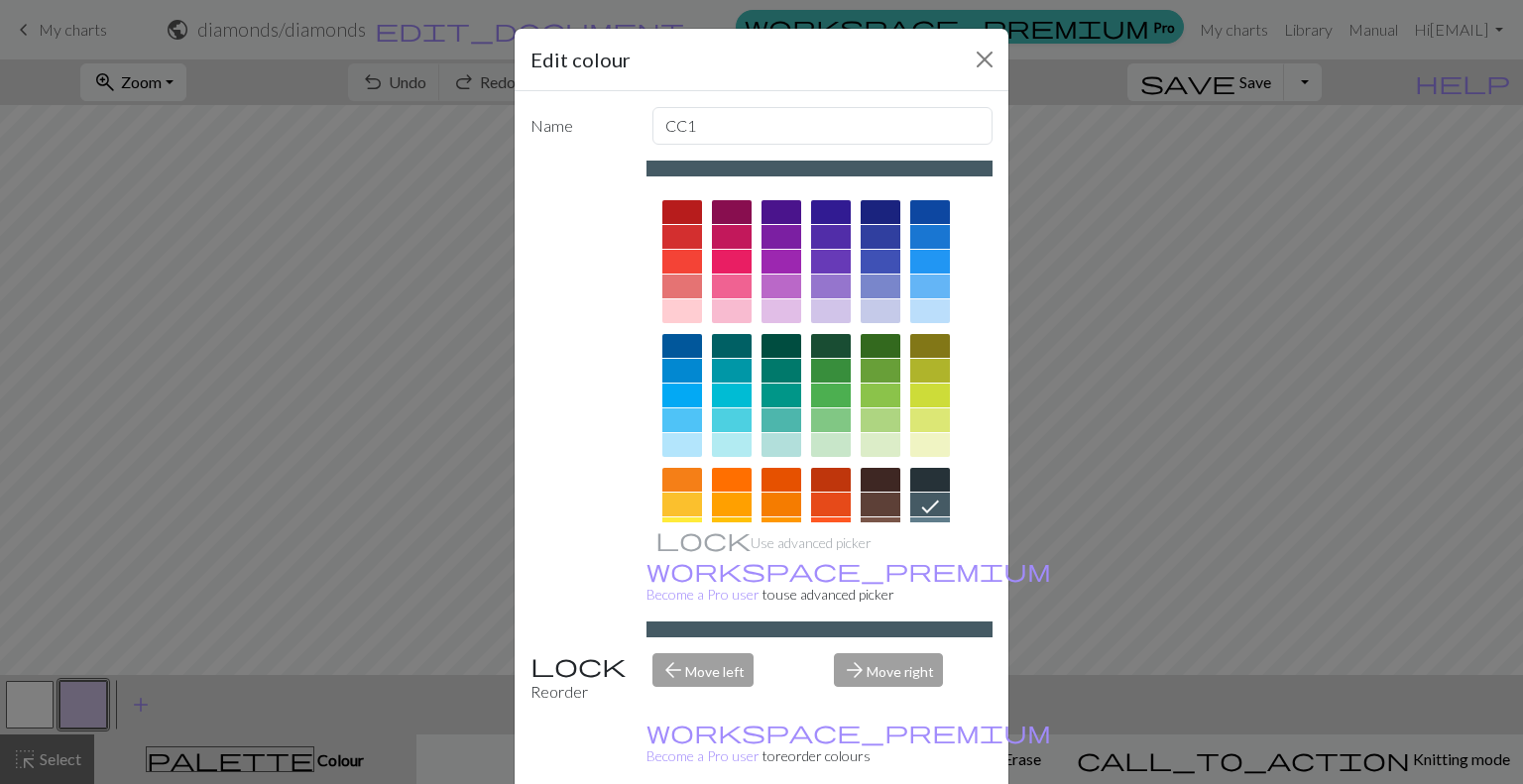 click on "Done" at bounding box center [880, 835] 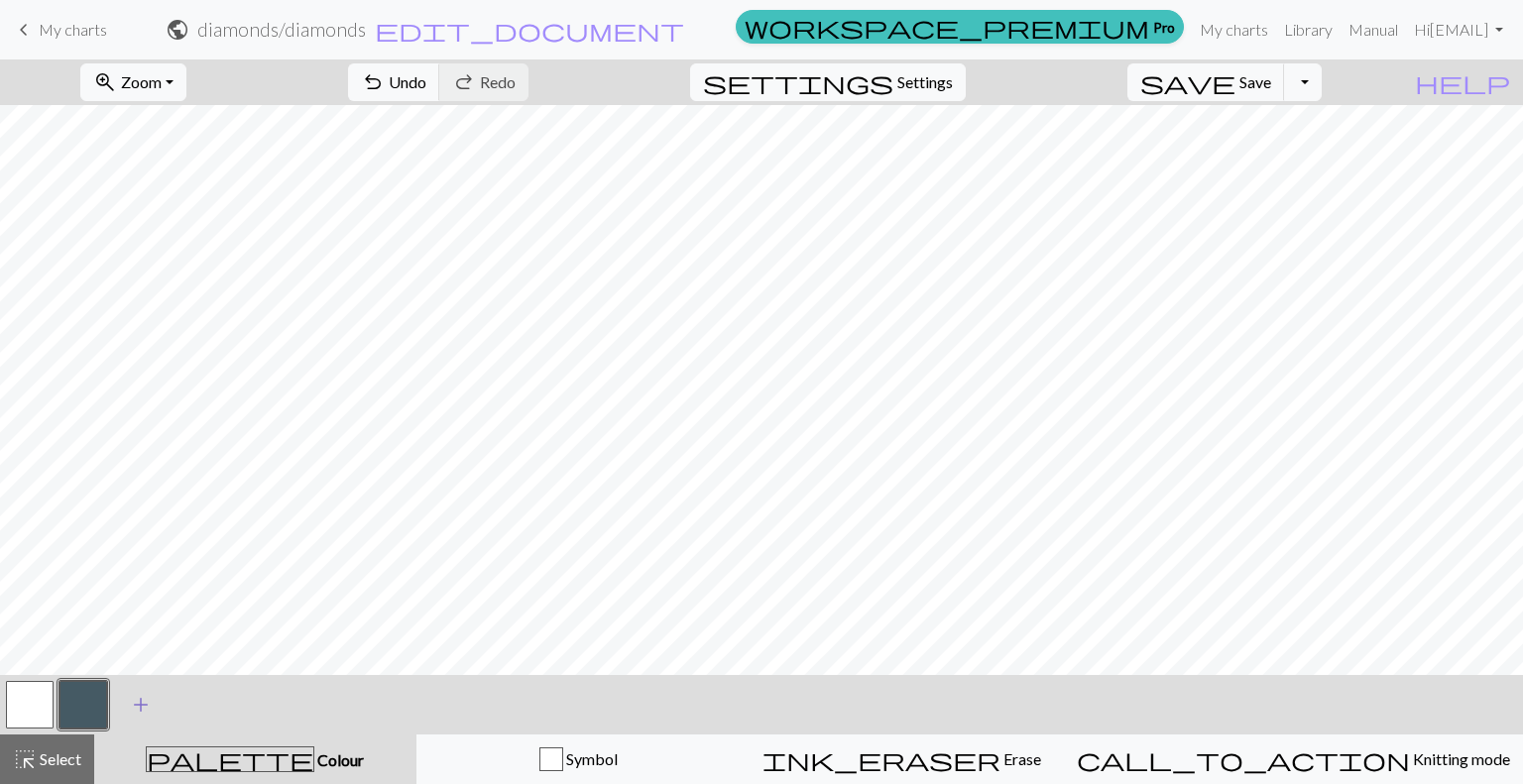 click on "add" at bounding box center [141, 705] 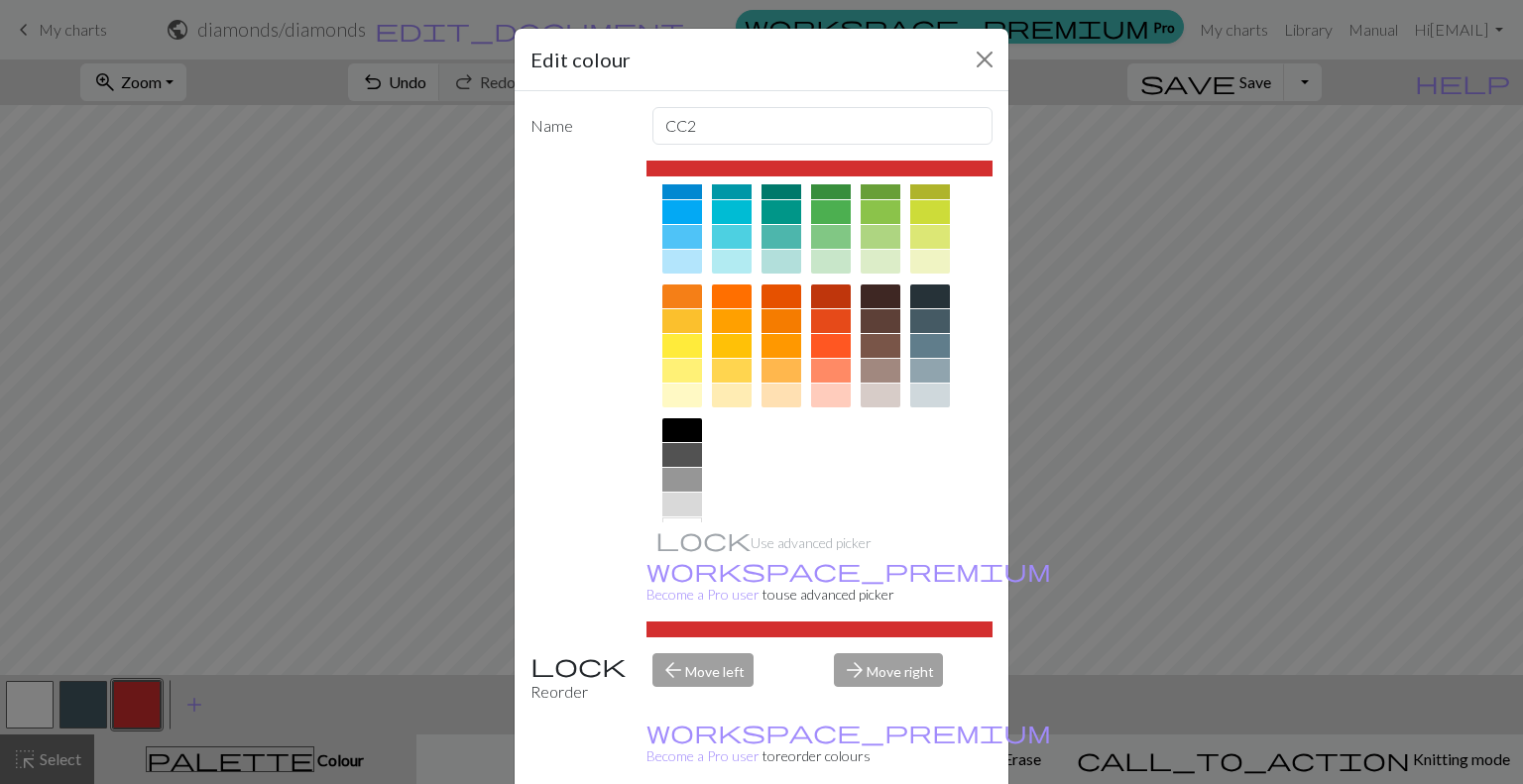 scroll, scrollTop: 198, scrollLeft: 0, axis: vertical 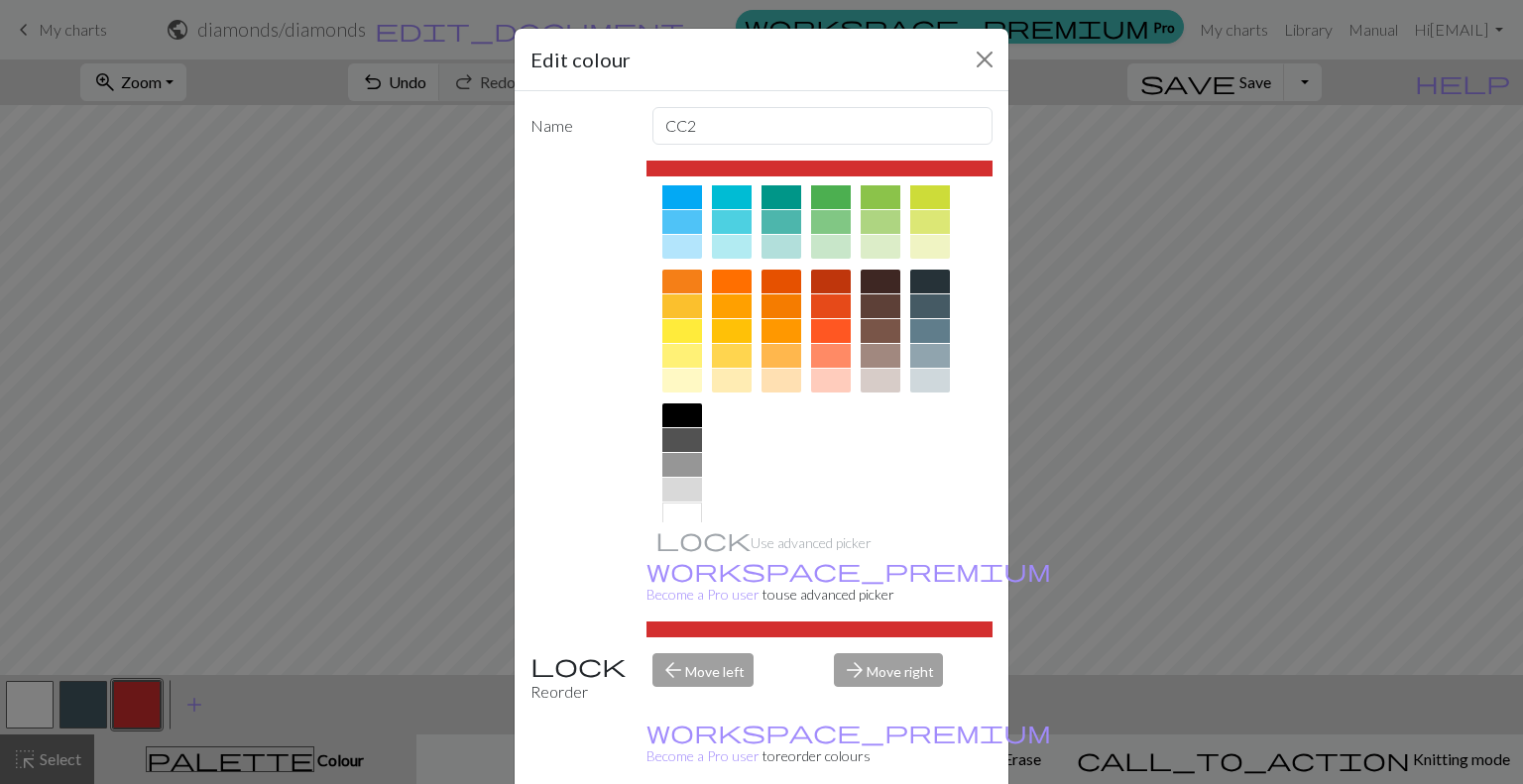 click at bounding box center (682, 381) 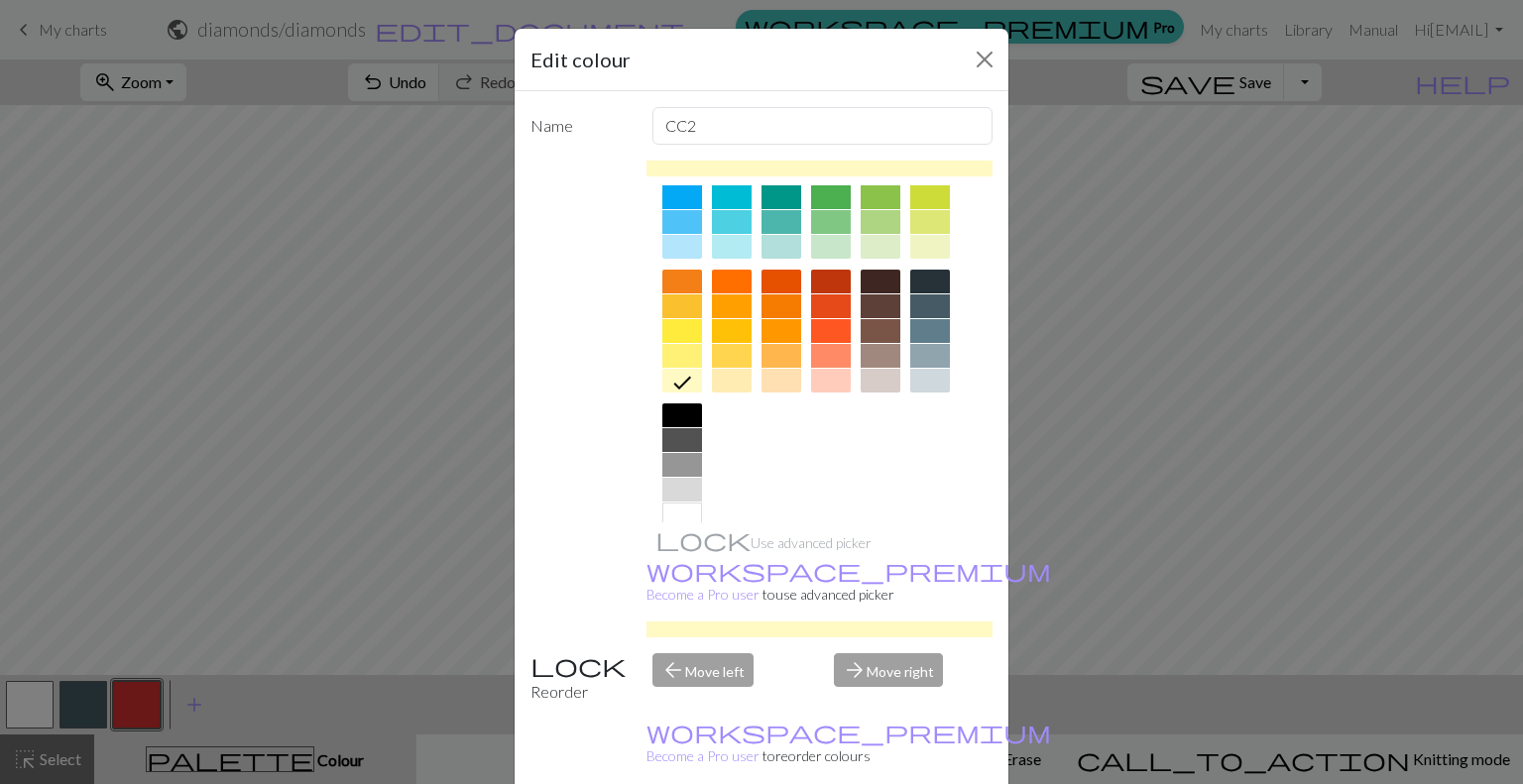 click on "Done" at bounding box center (880, 835) 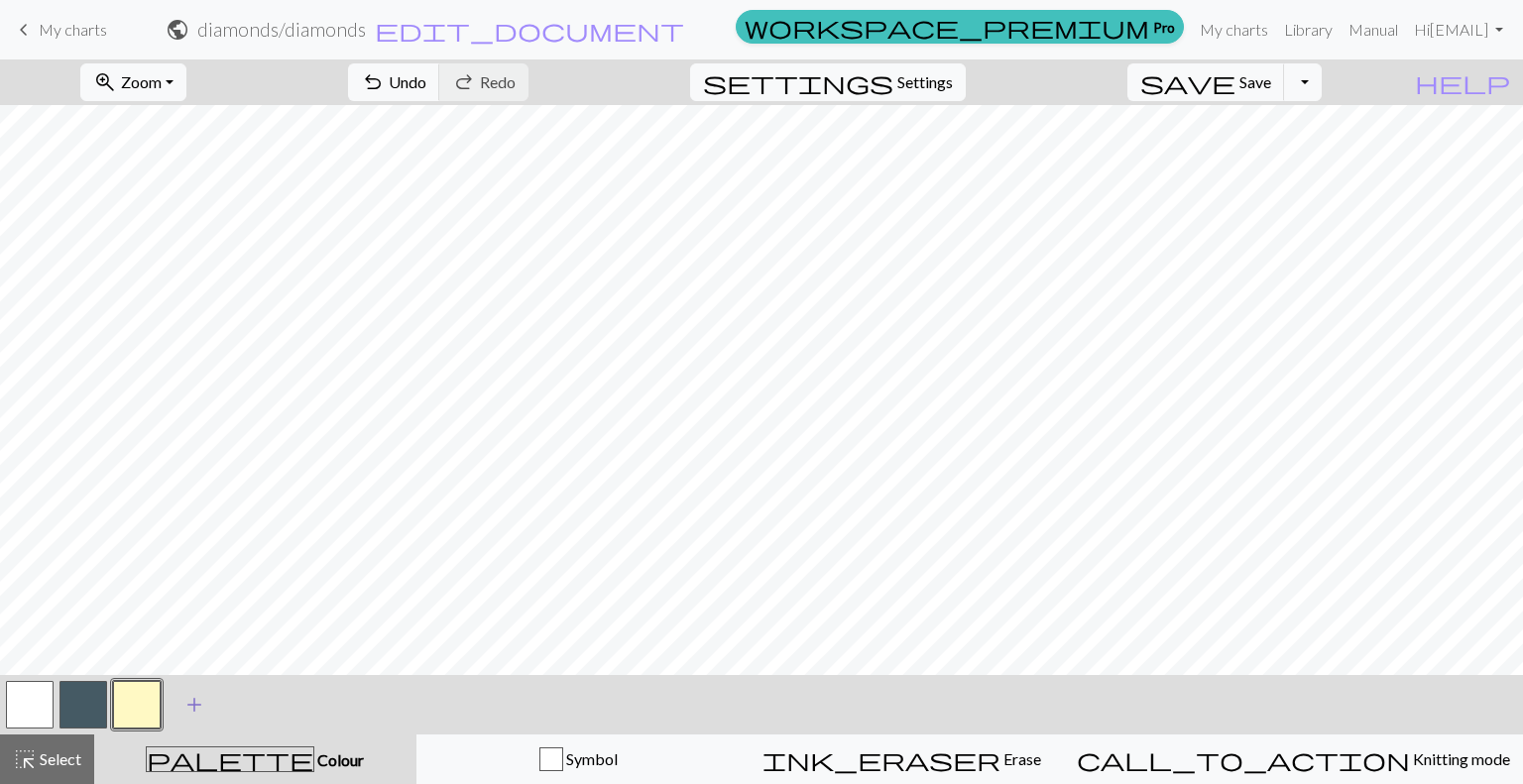 click on "add" at bounding box center (194, 705) 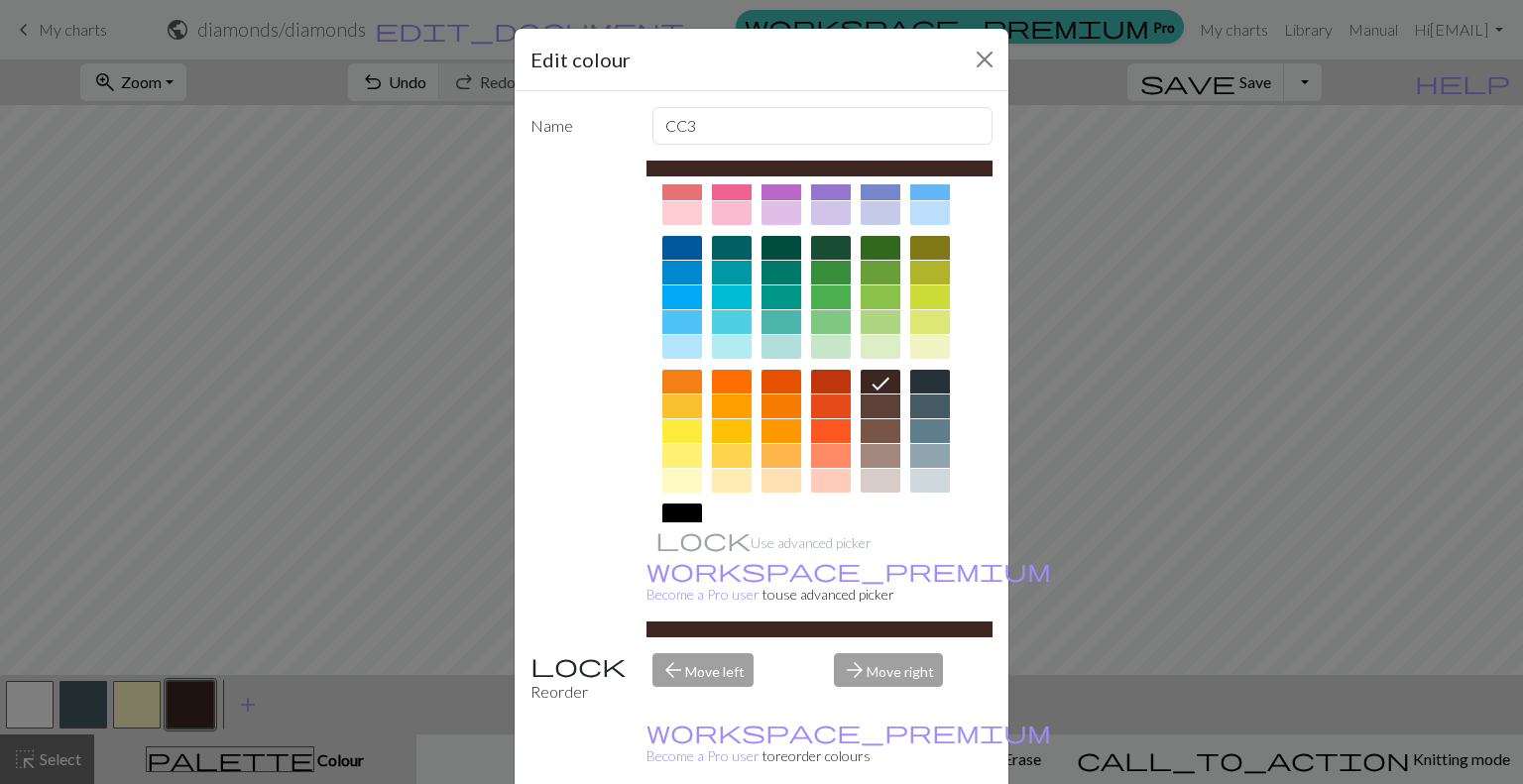 scroll, scrollTop: 99, scrollLeft: 0, axis: vertical 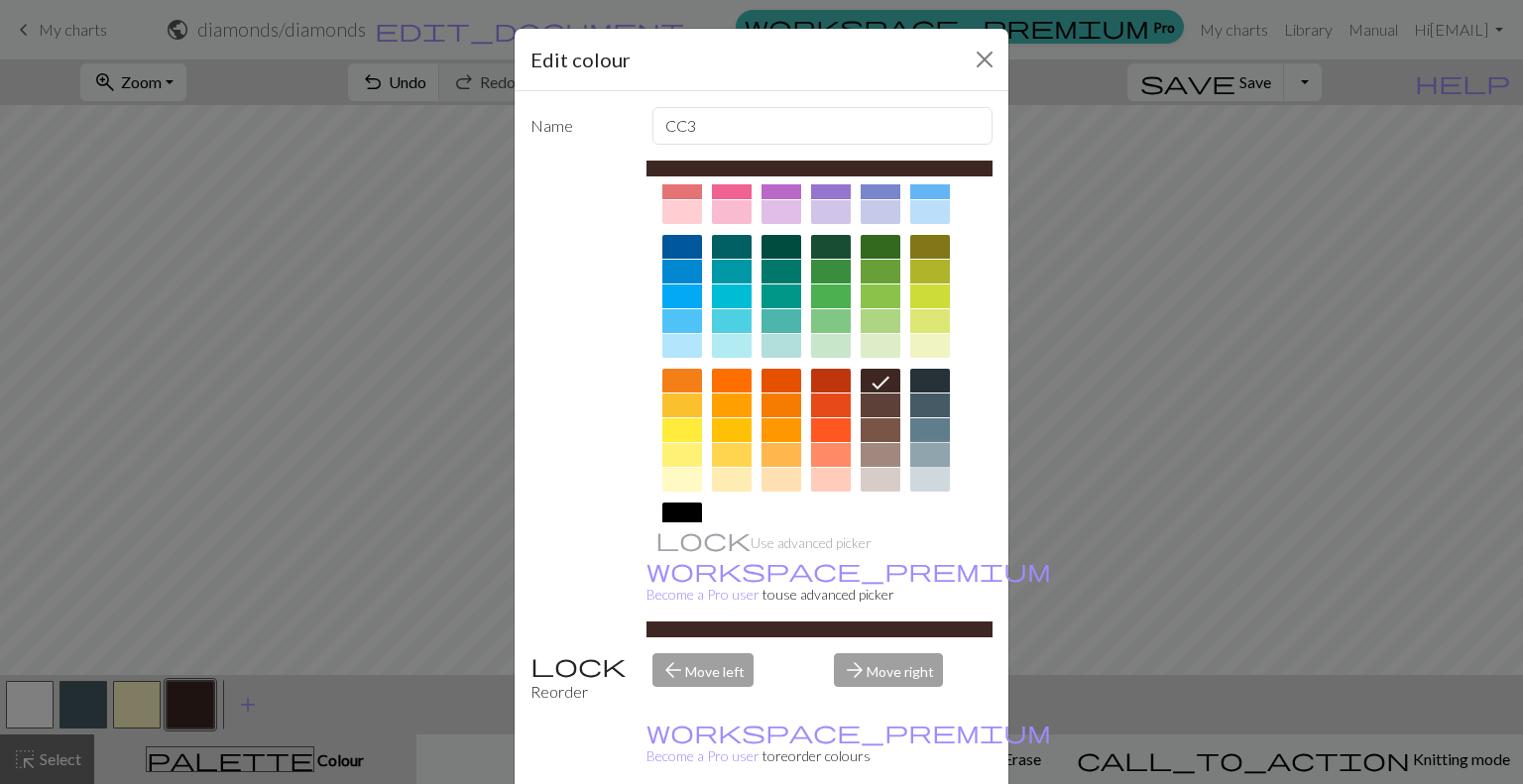 click at bounding box center [930, 455] 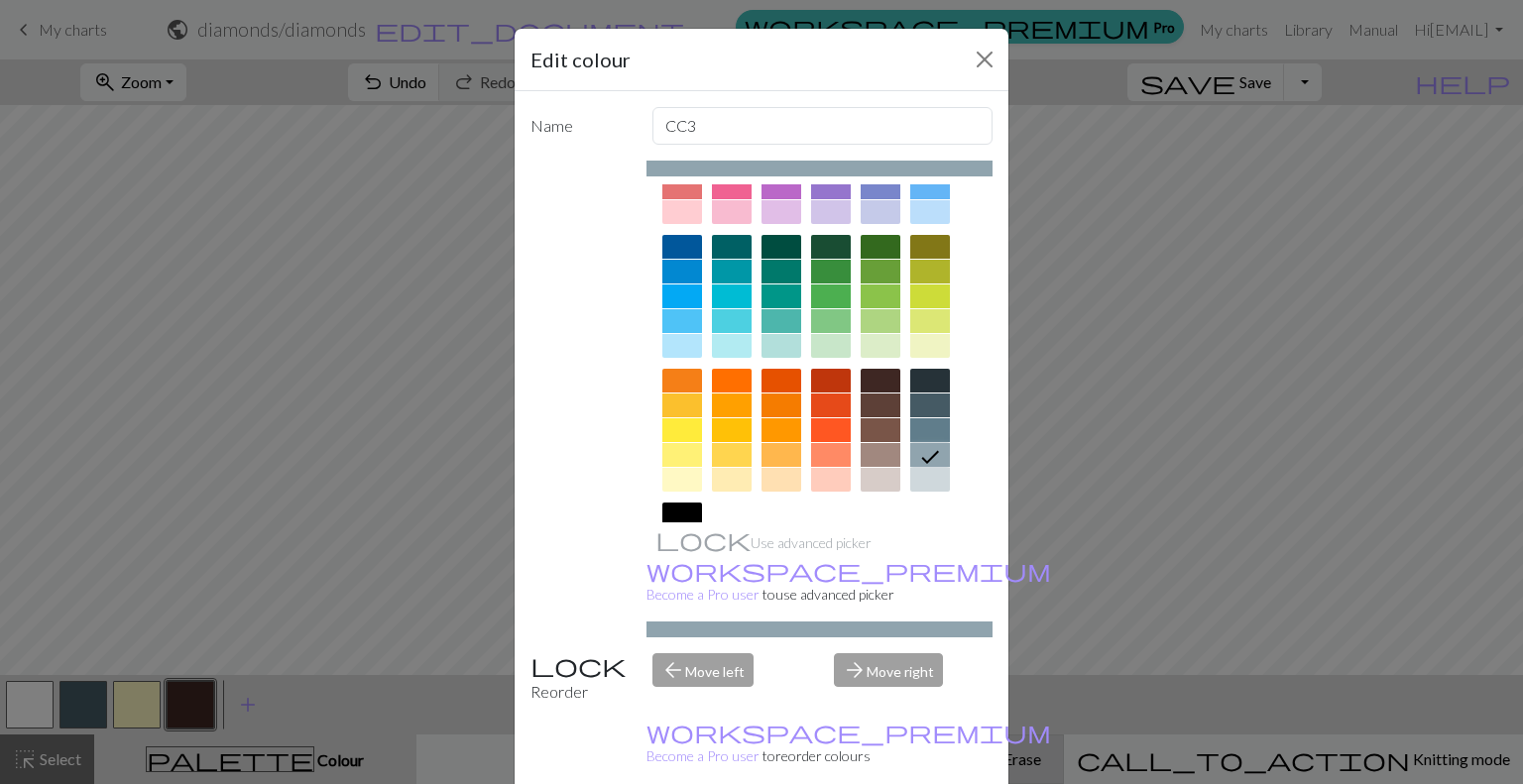 drag, startPoint x: 865, startPoint y: 760, endPoint x: 865, endPoint y: 747, distance: 13 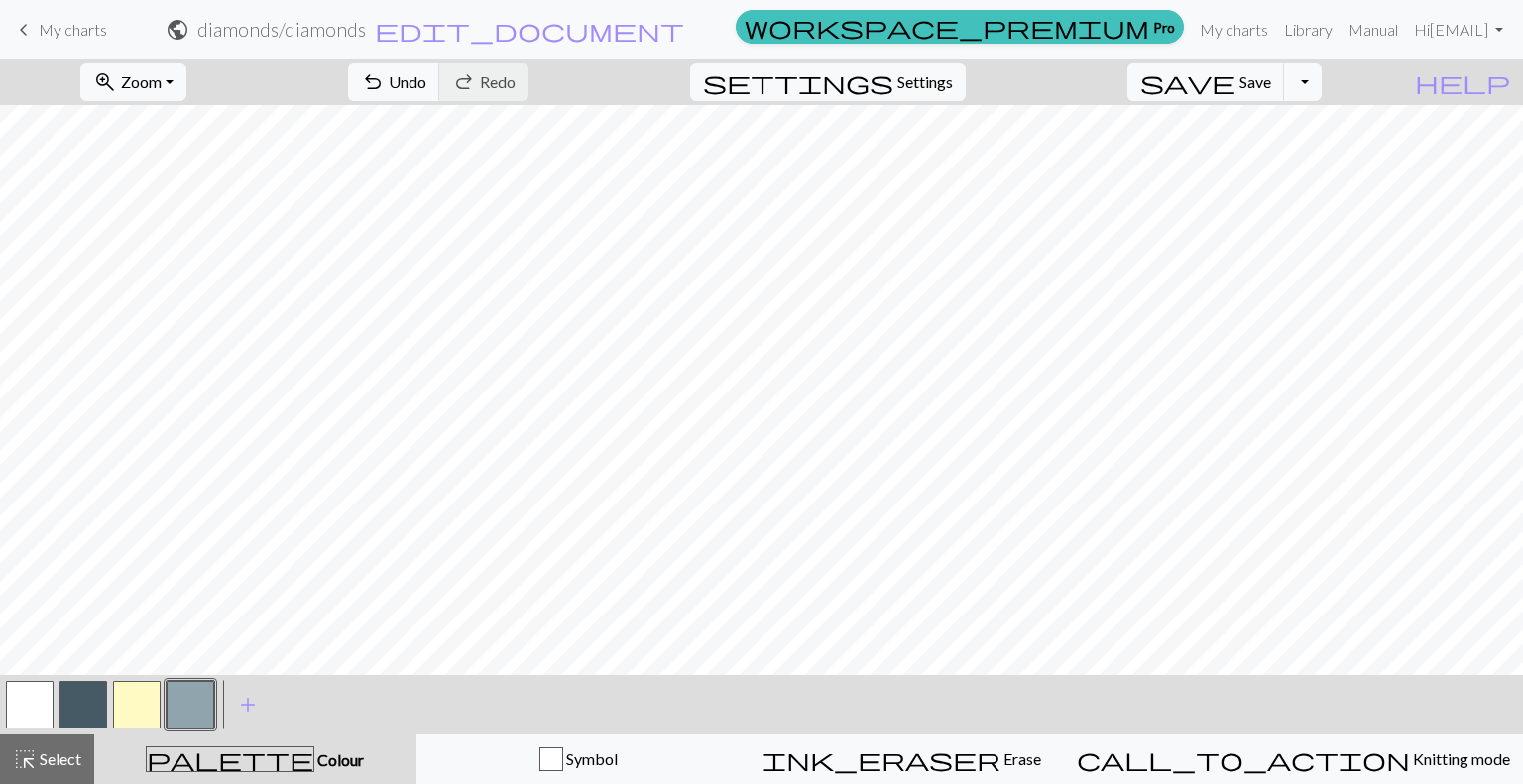 click at bounding box center [137, 705] 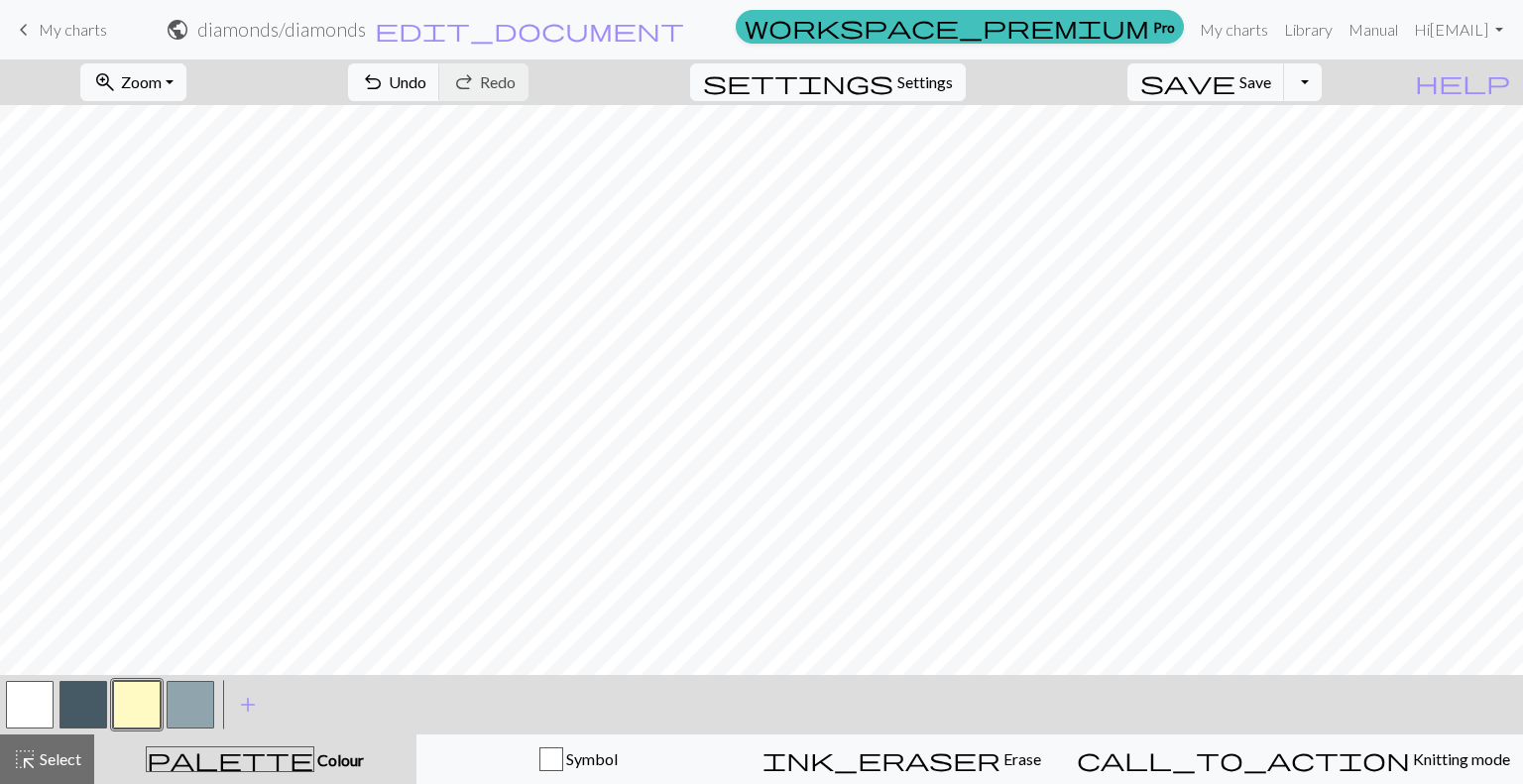 click at bounding box center [83, 705] 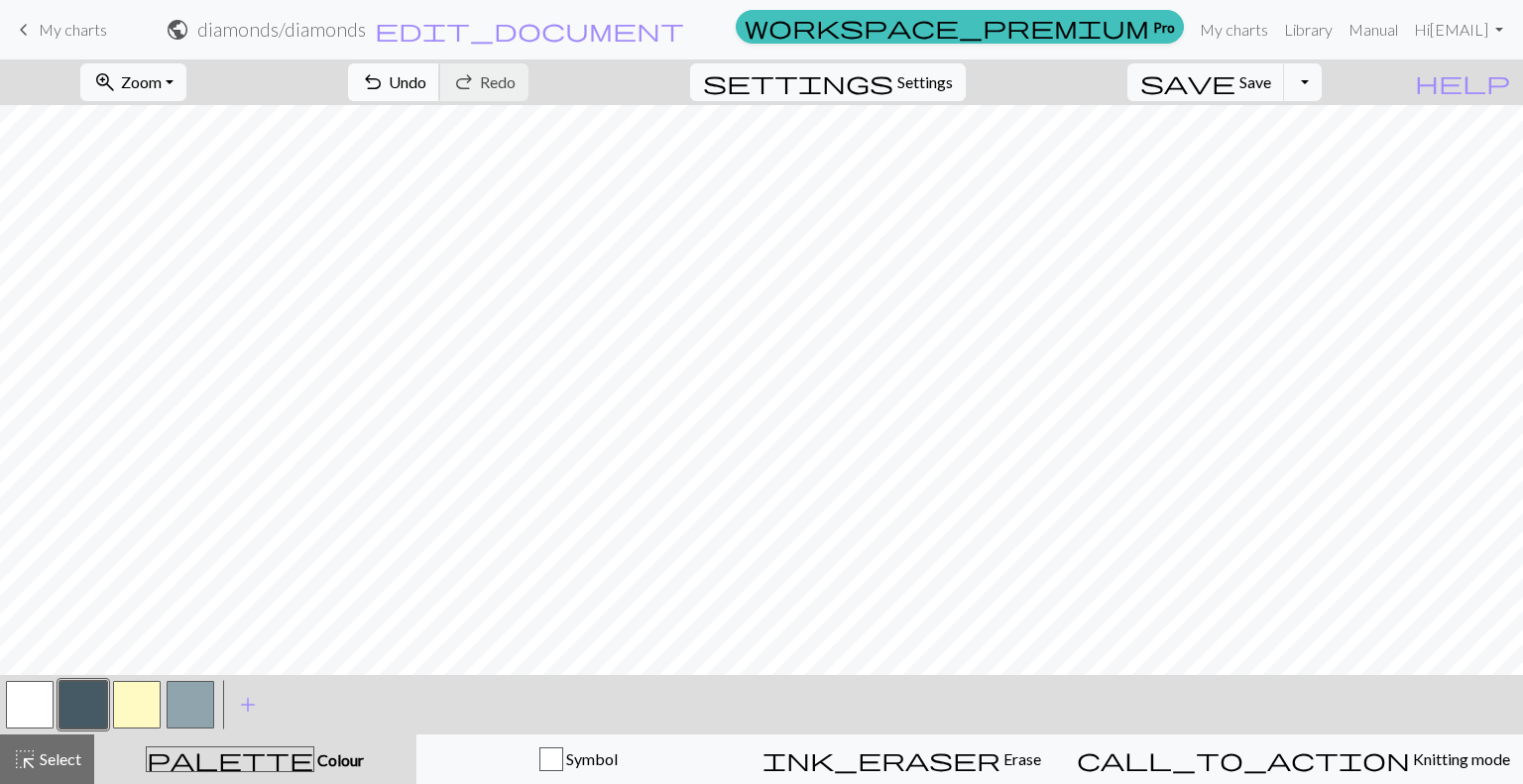 click on "Undo" at bounding box center [408, 81] 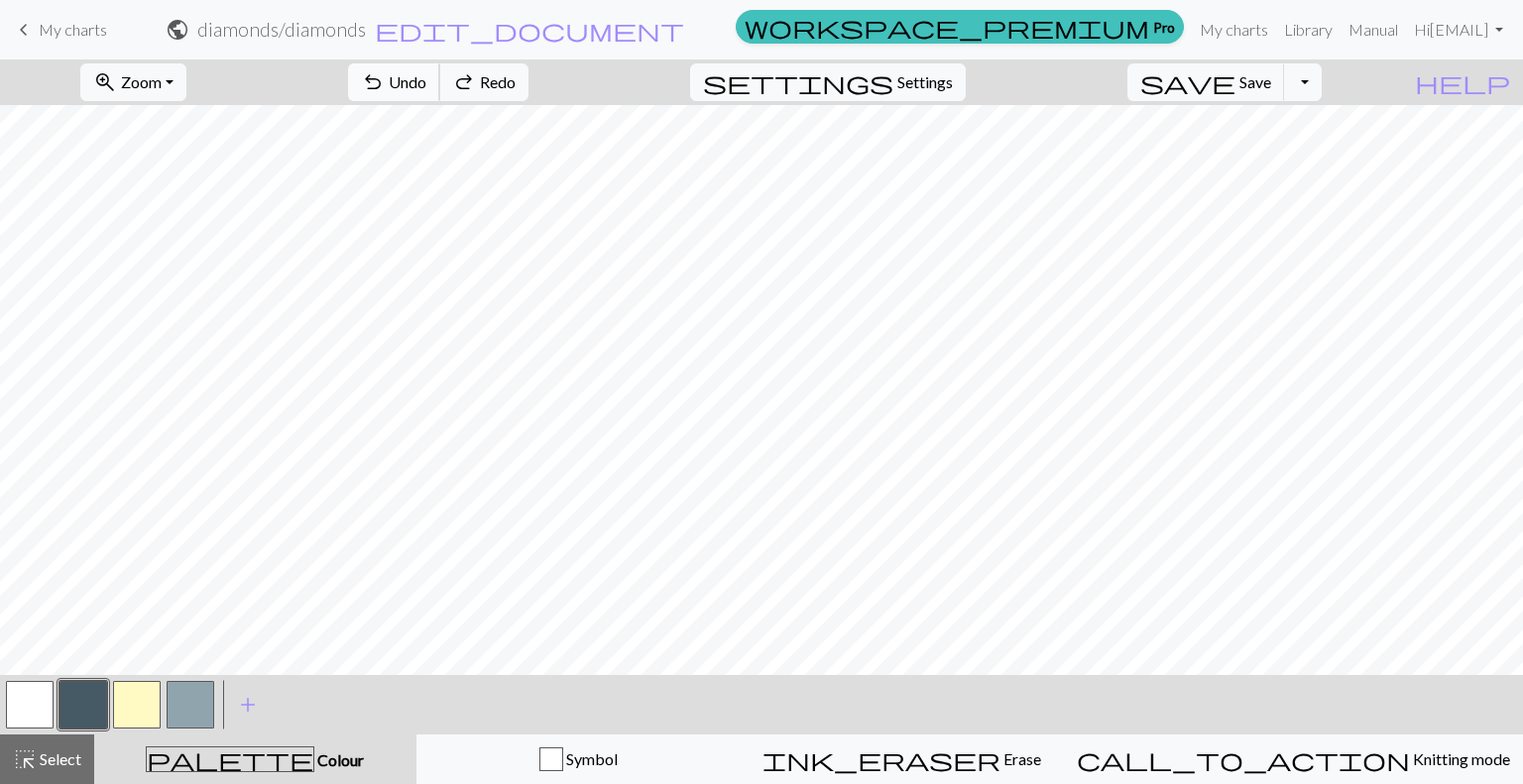 click on "Undo" at bounding box center (408, 81) 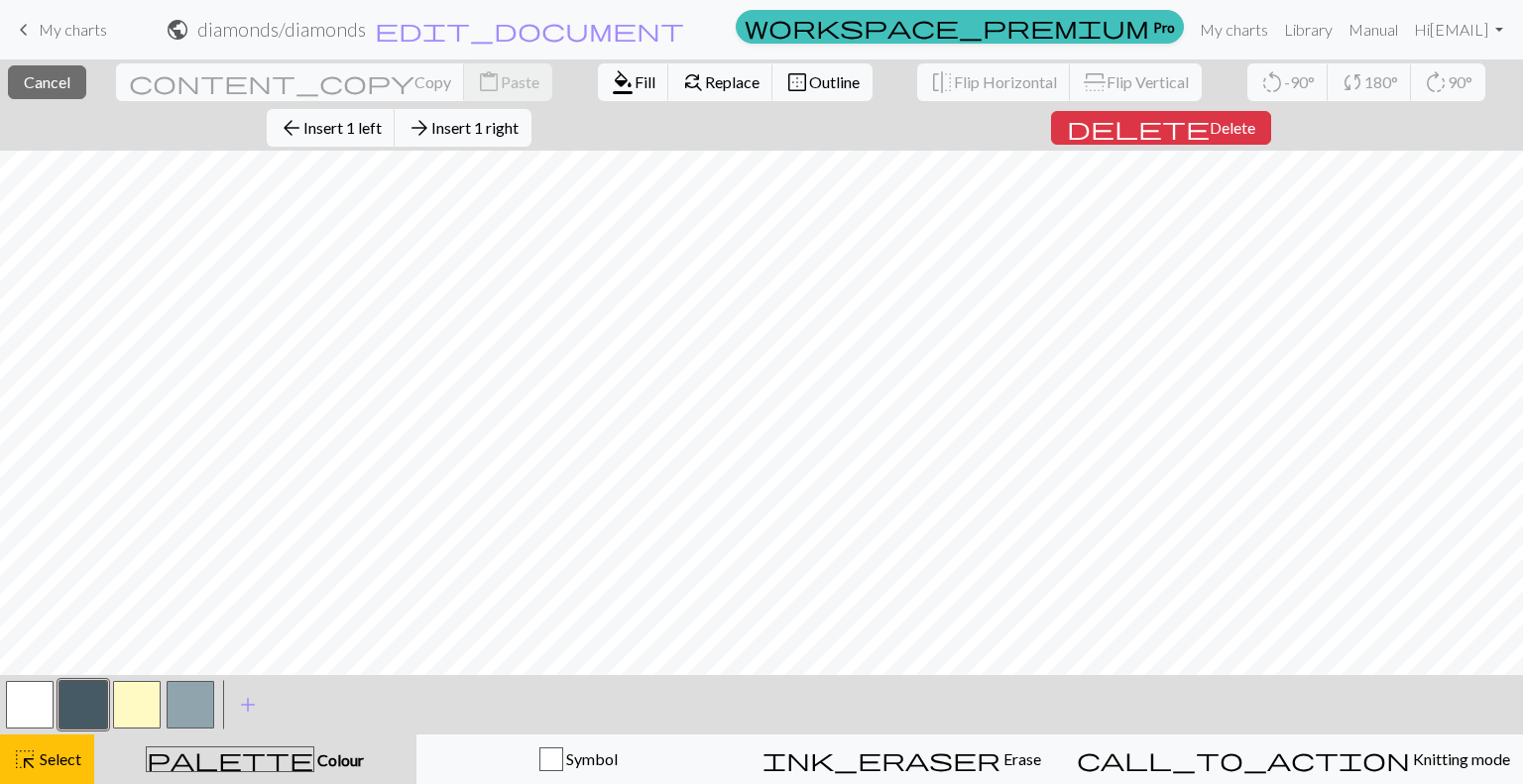drag, startPoint x: 57, startPoint y: 754, endPoint x: 104, endPoint y: 716, distance: 60.440053 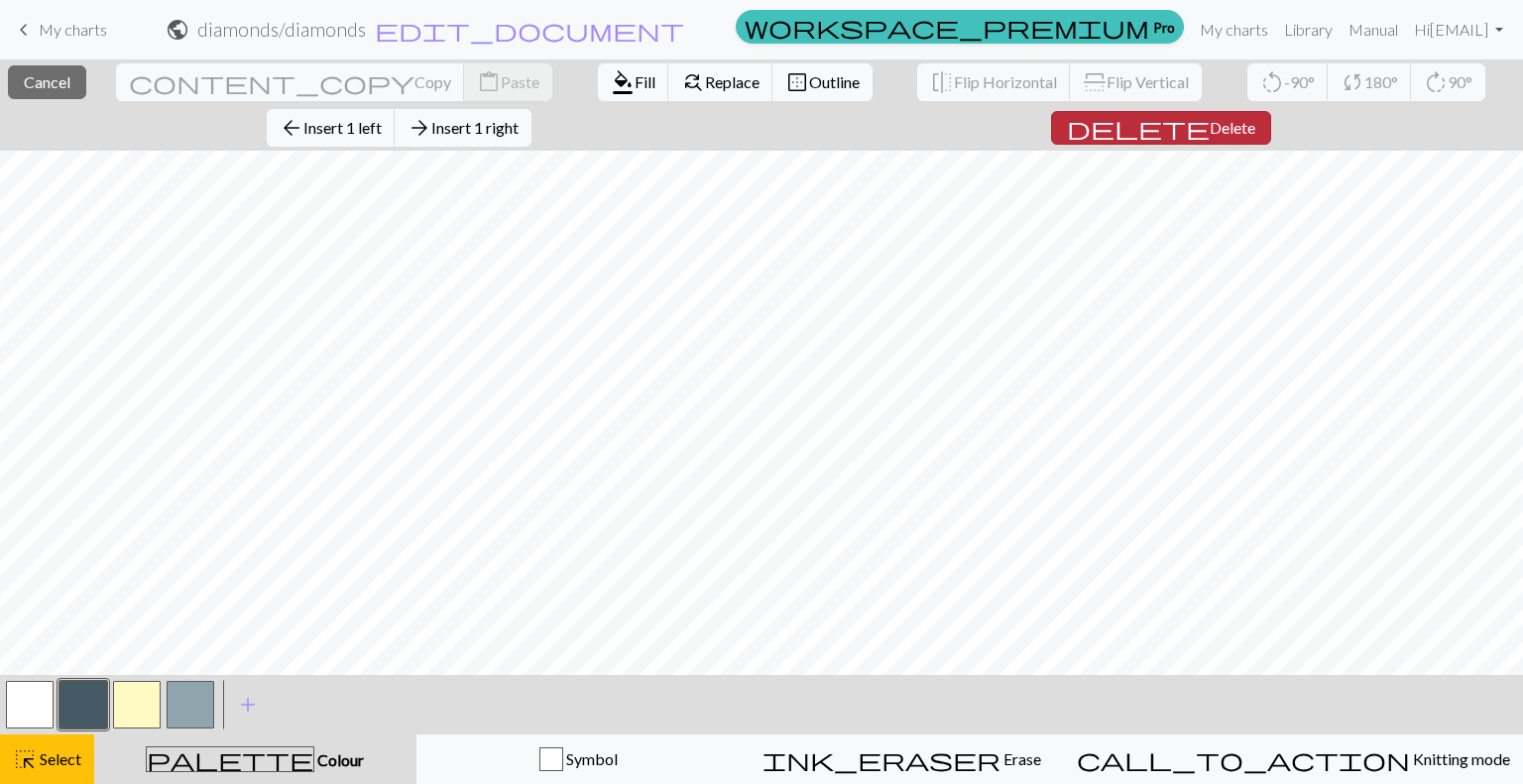 click on "delete" at bounding box center [1138, 128] 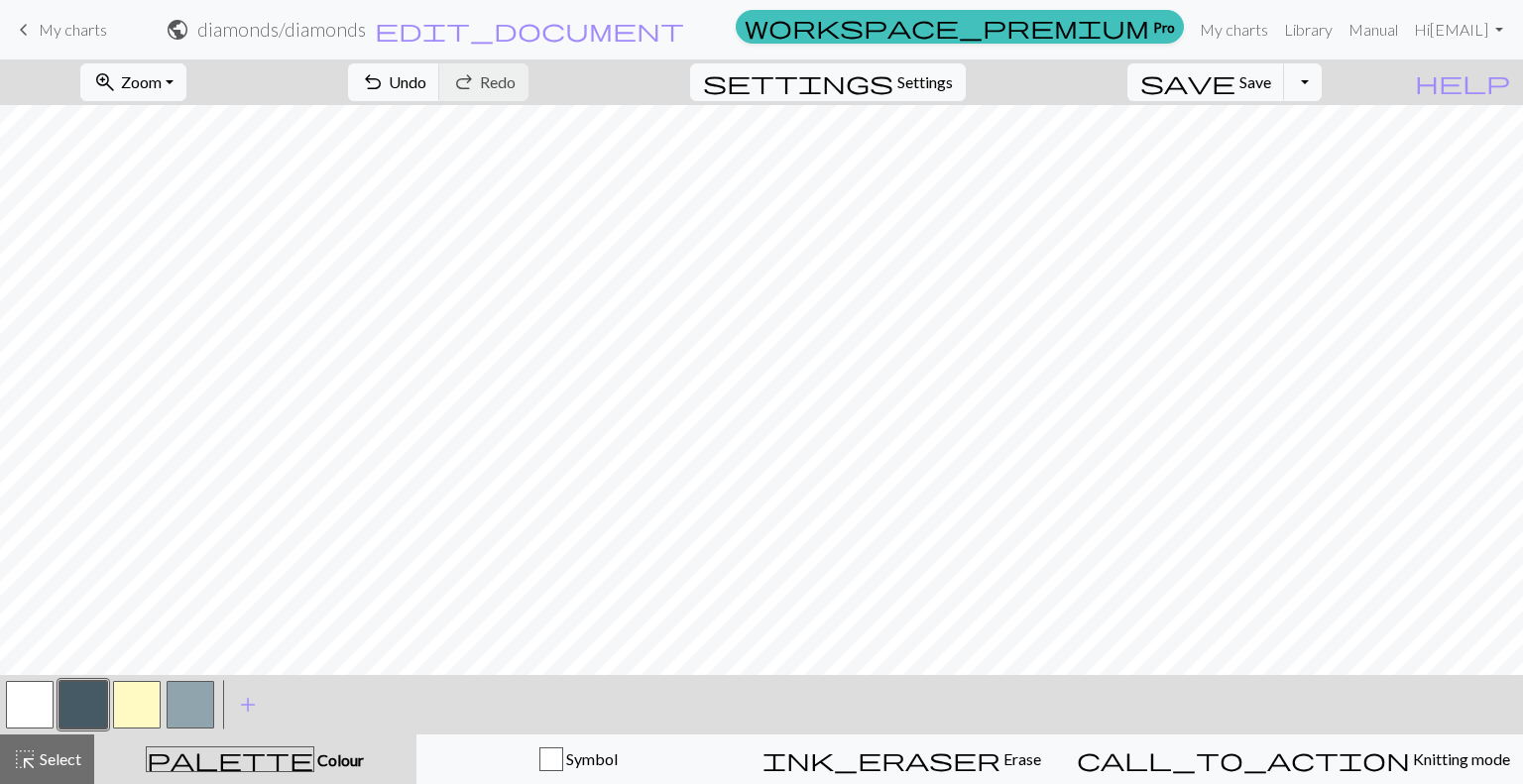 click at bounding box center [190, 705] 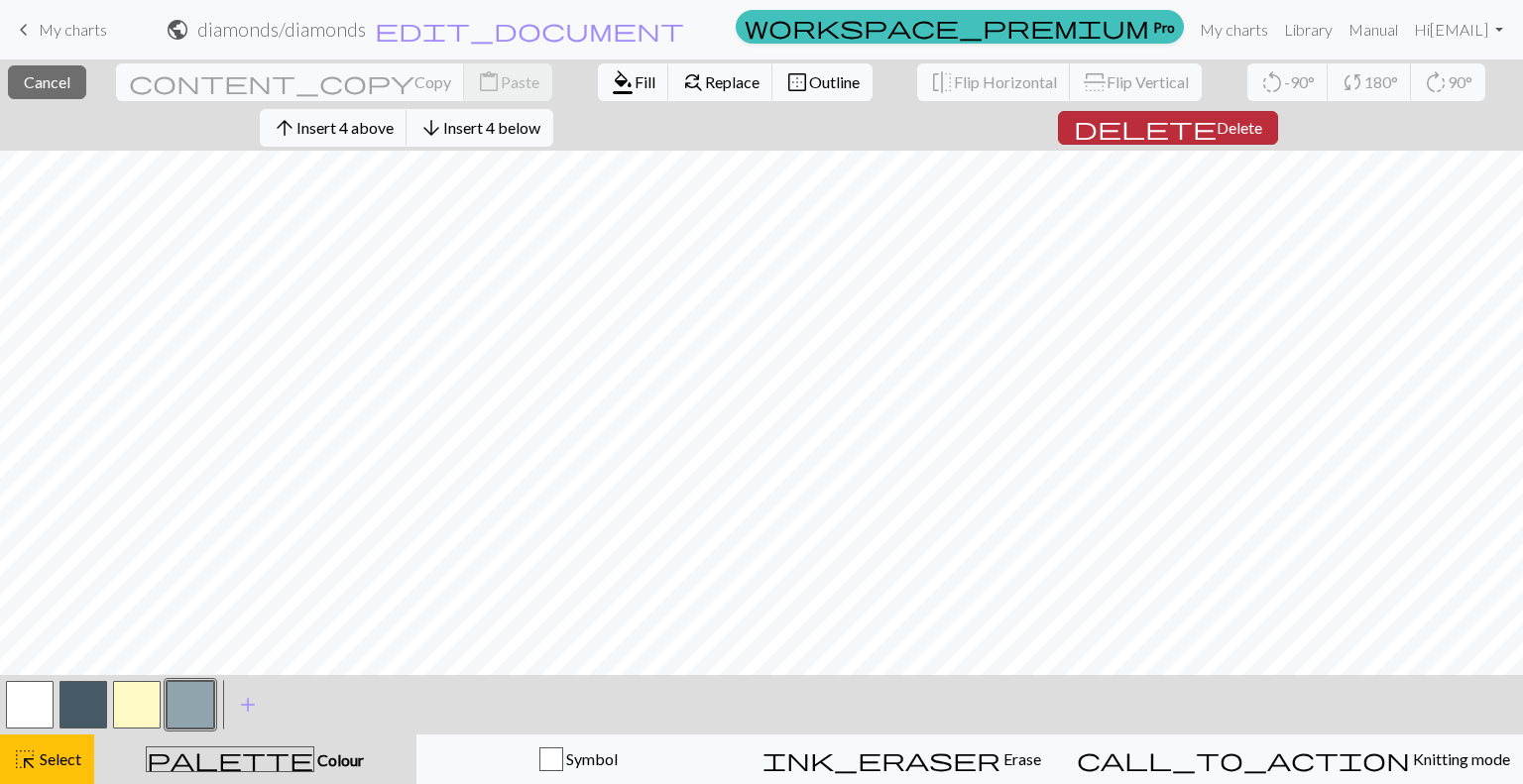 click on "Delete" at bounding box center [1239, 127] 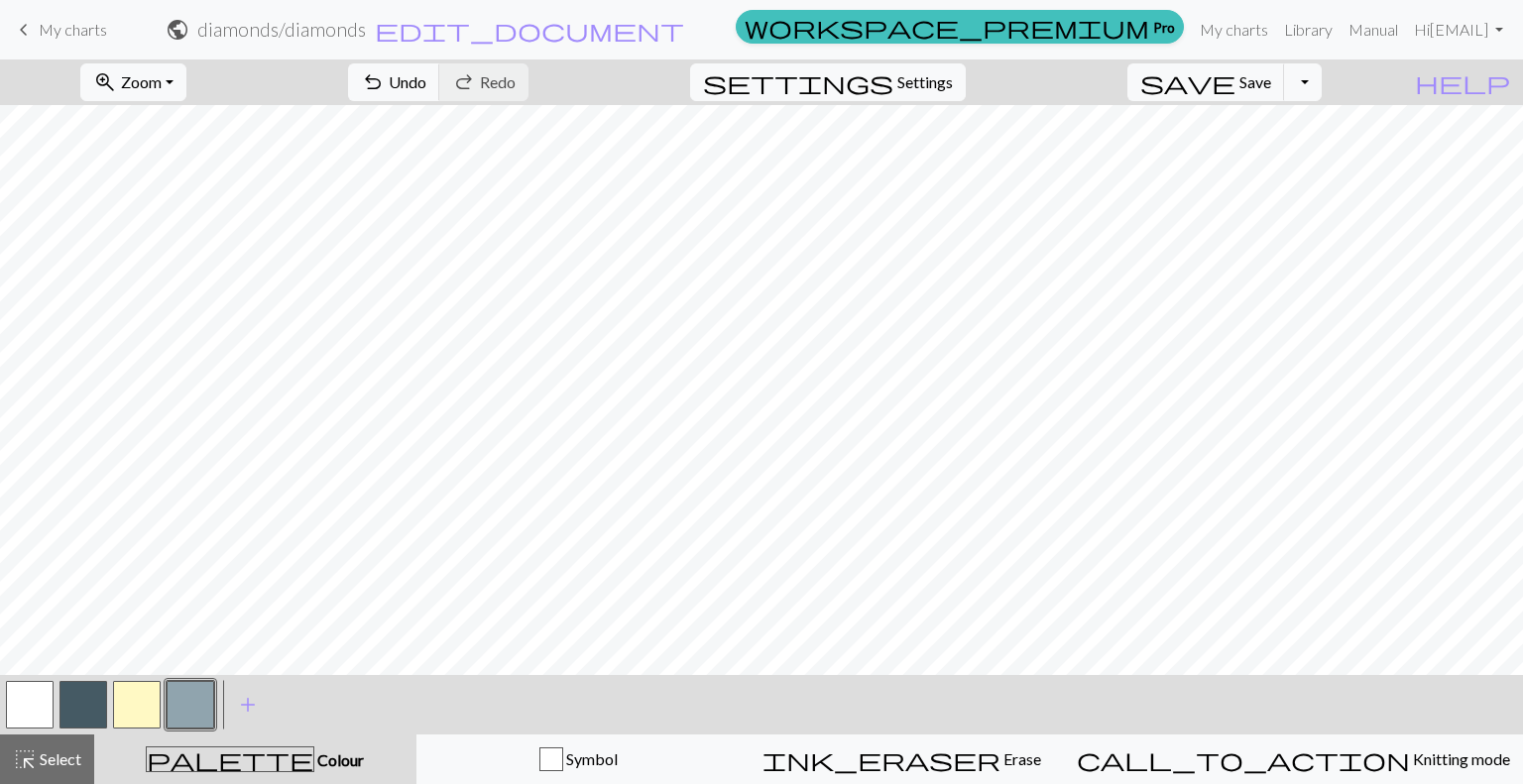 click at bounding box center (30, 705) 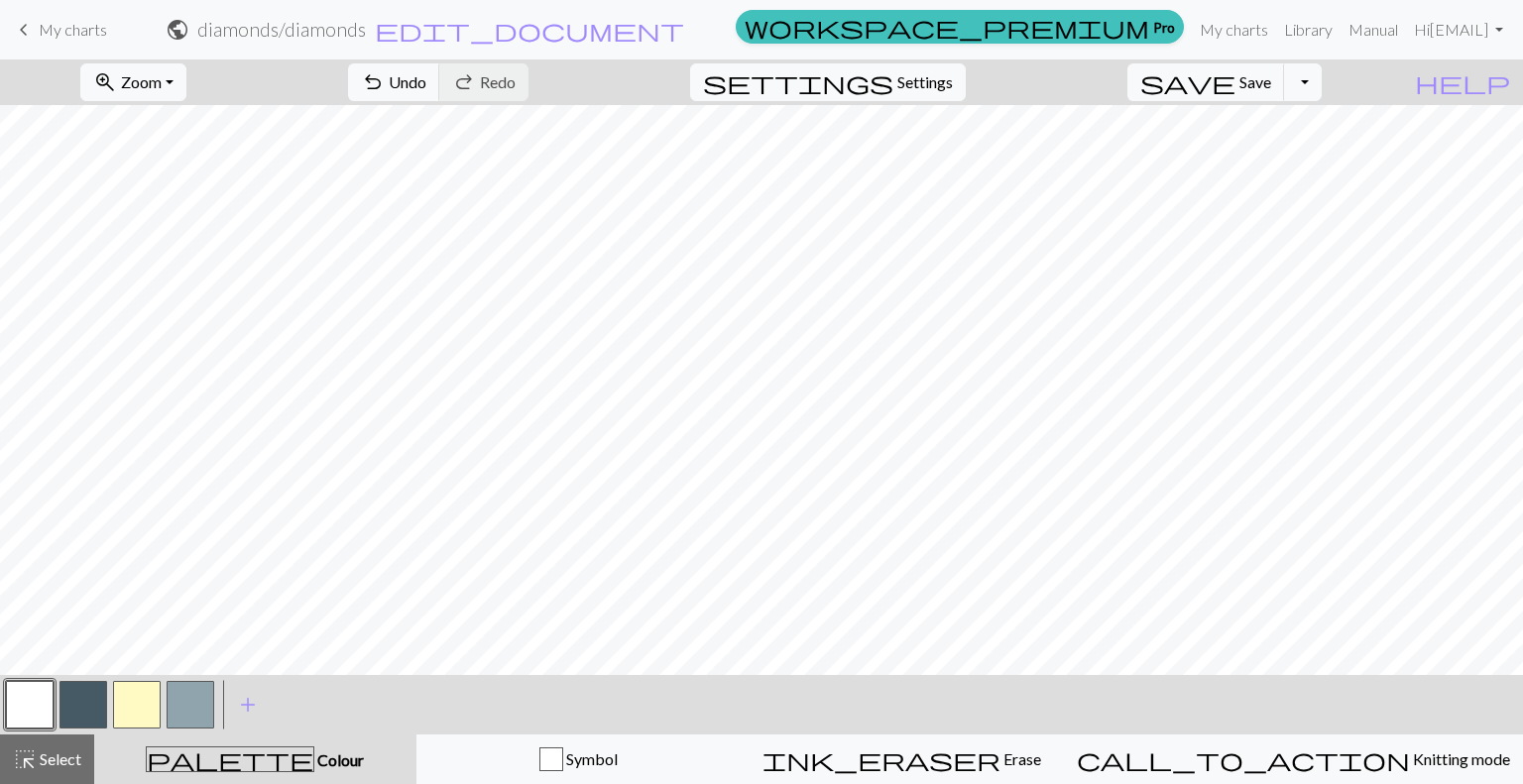 click at bounding box center (190, 705) 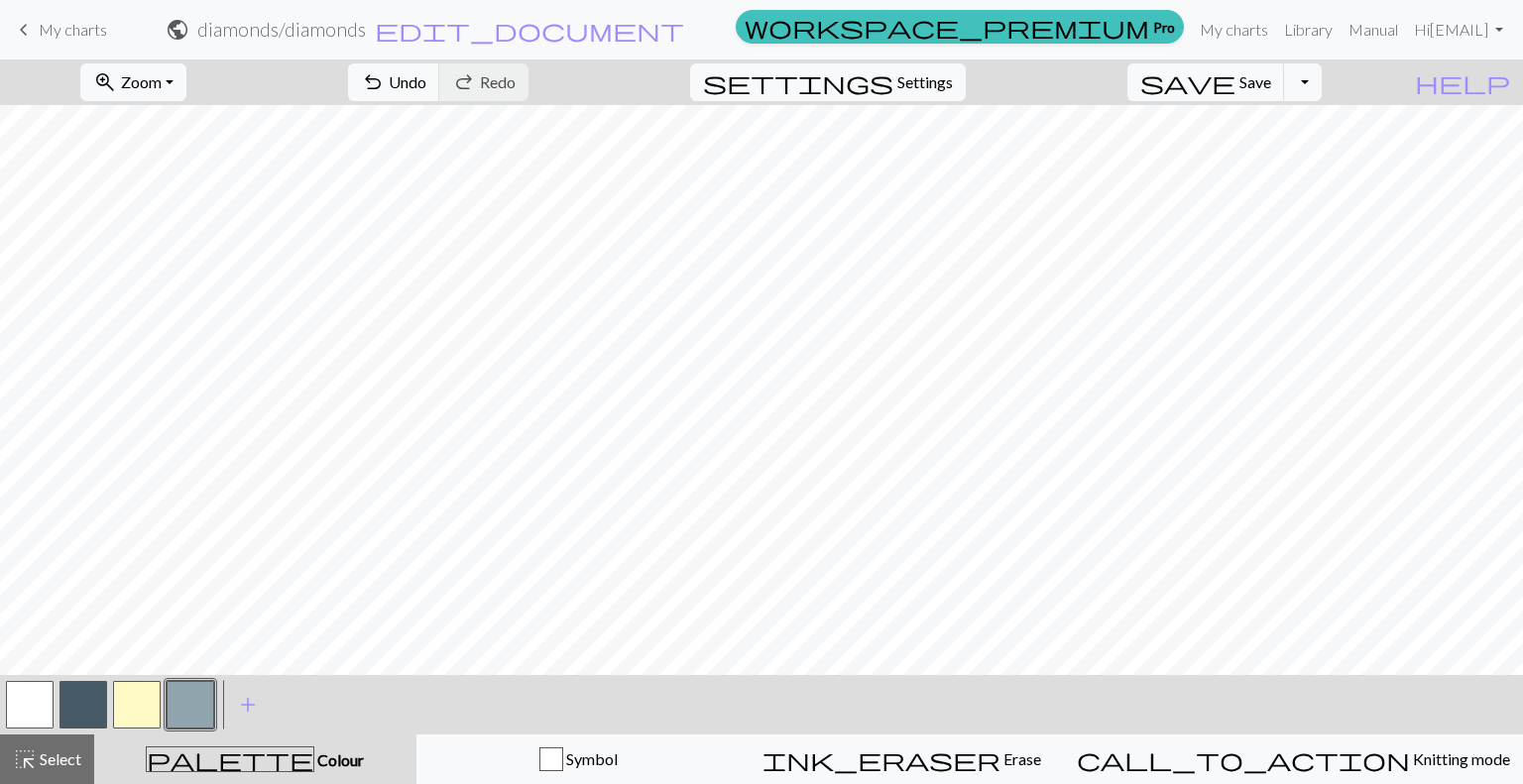 click at bounding box center (30, 705) 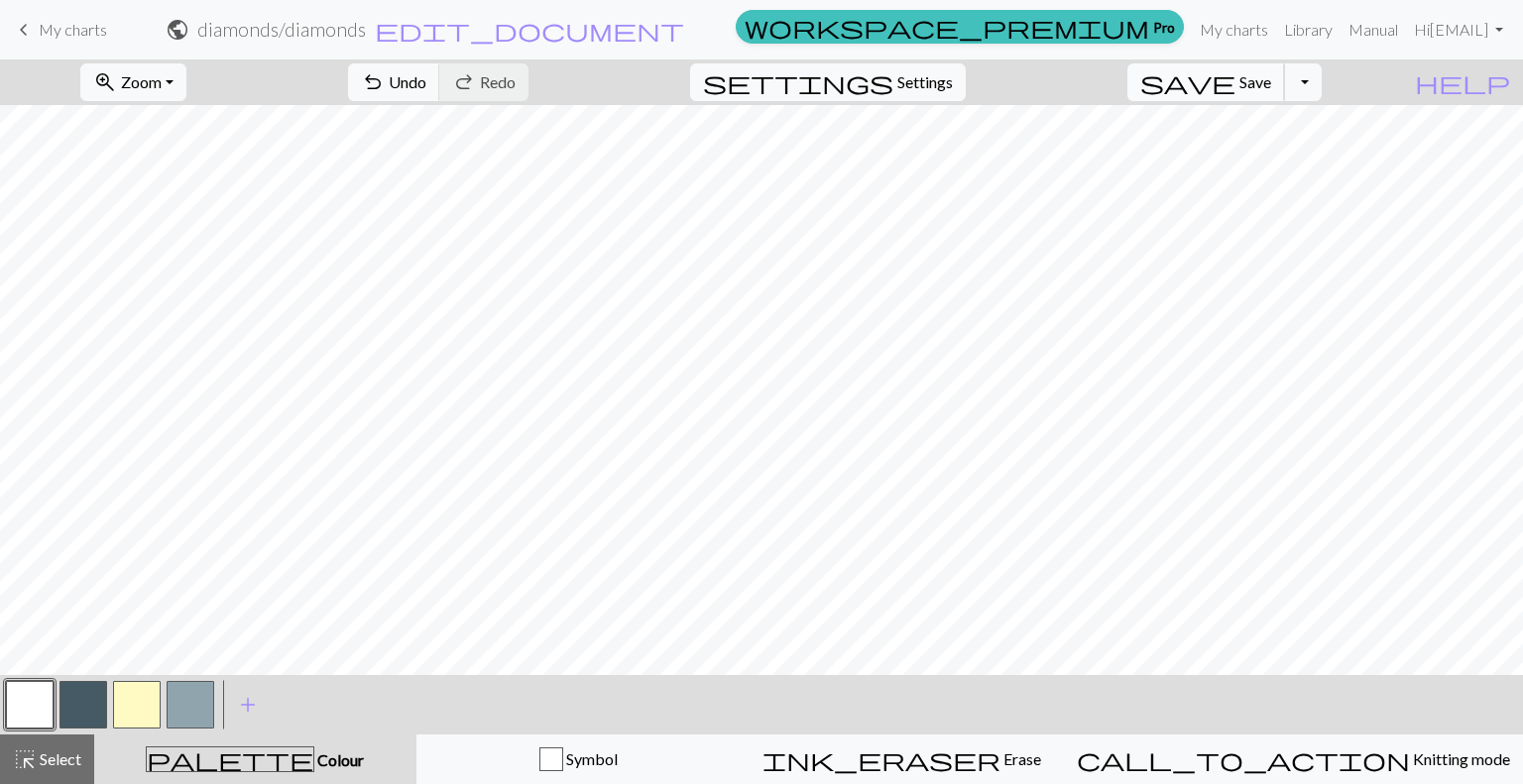 click on "Save" at bounding box center (1255, 81) 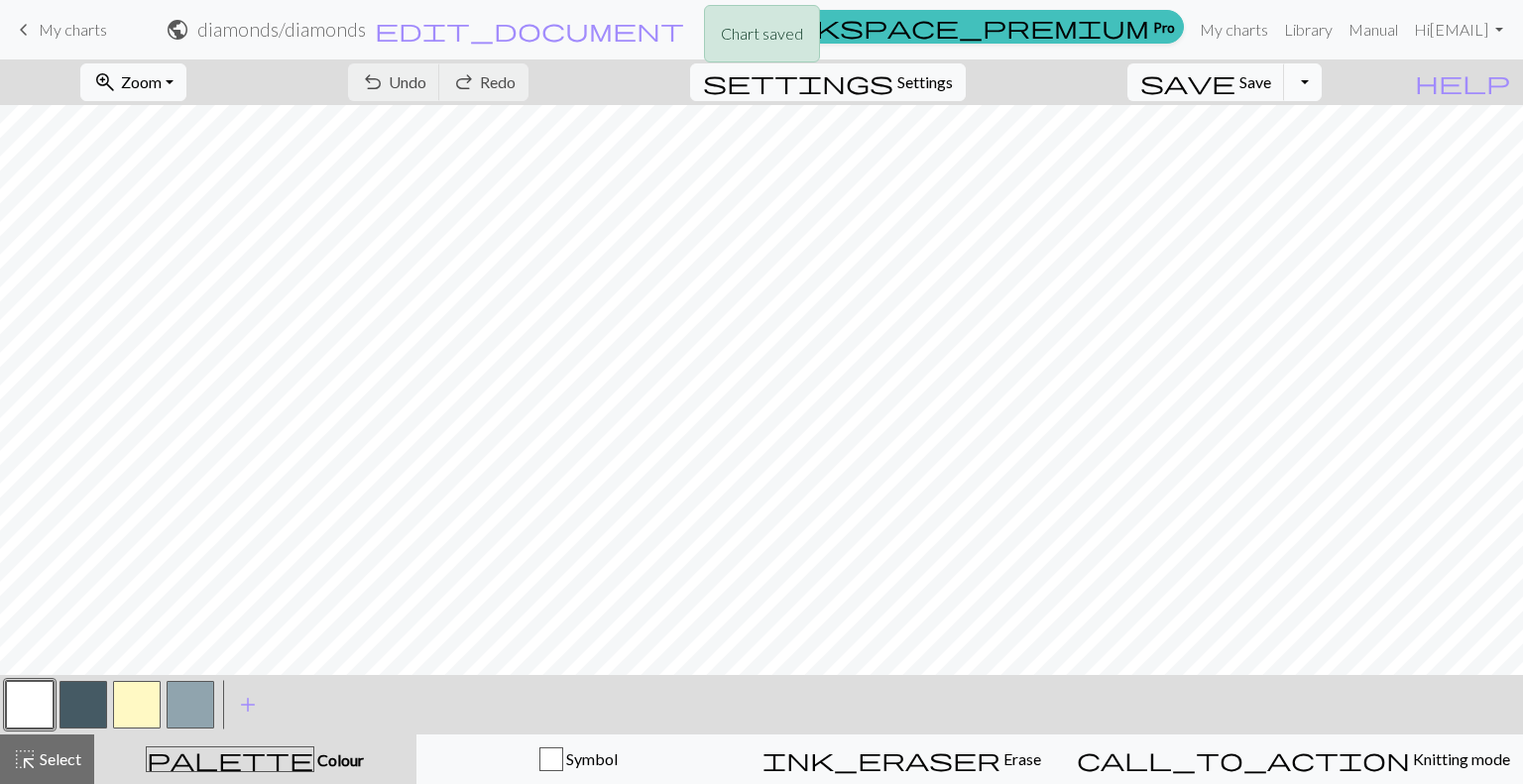 click on "Toggle Dropdown" at bounding box center (1303, 82) 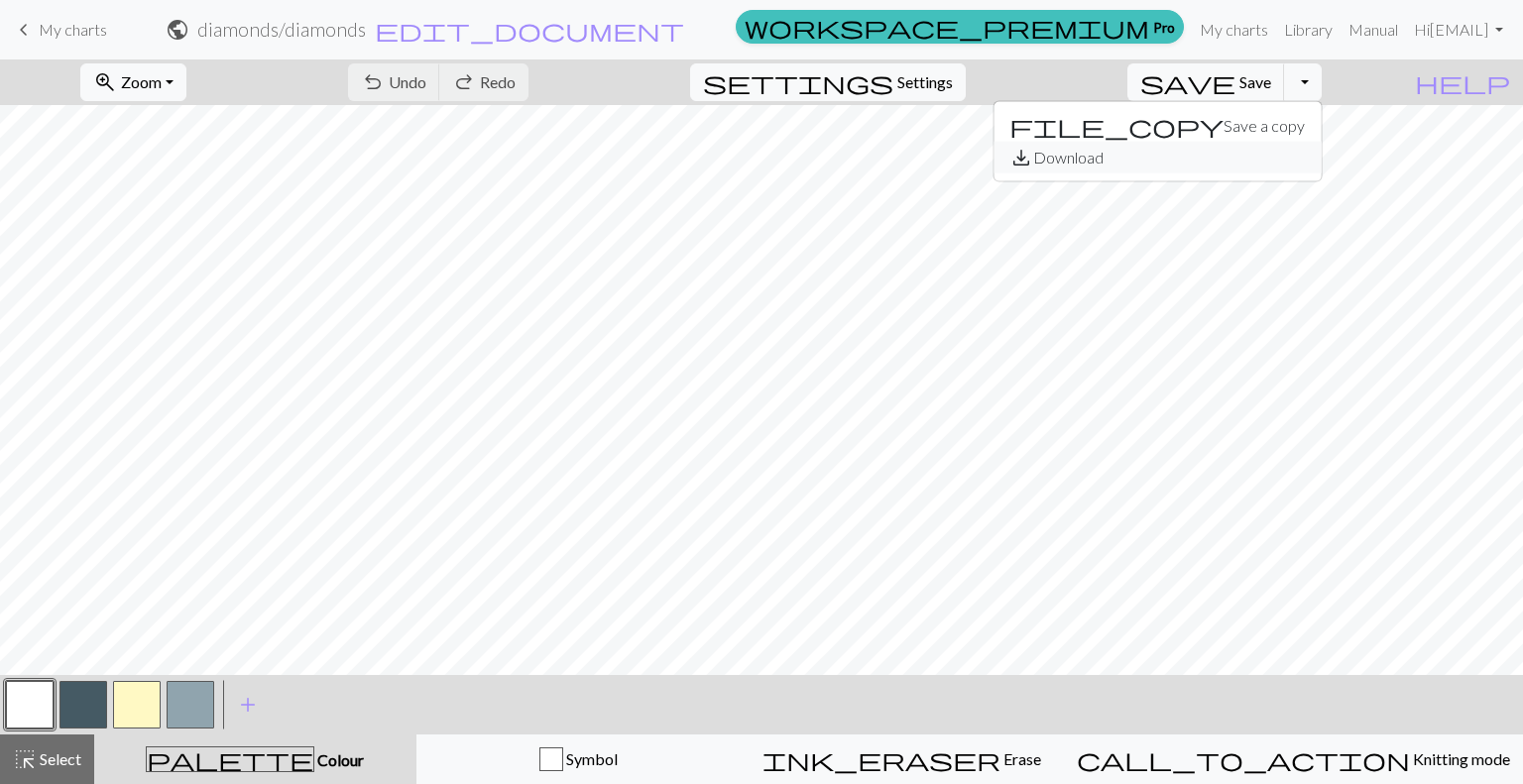 click on "save_alt  Download" at bounding box center [1157, 158] 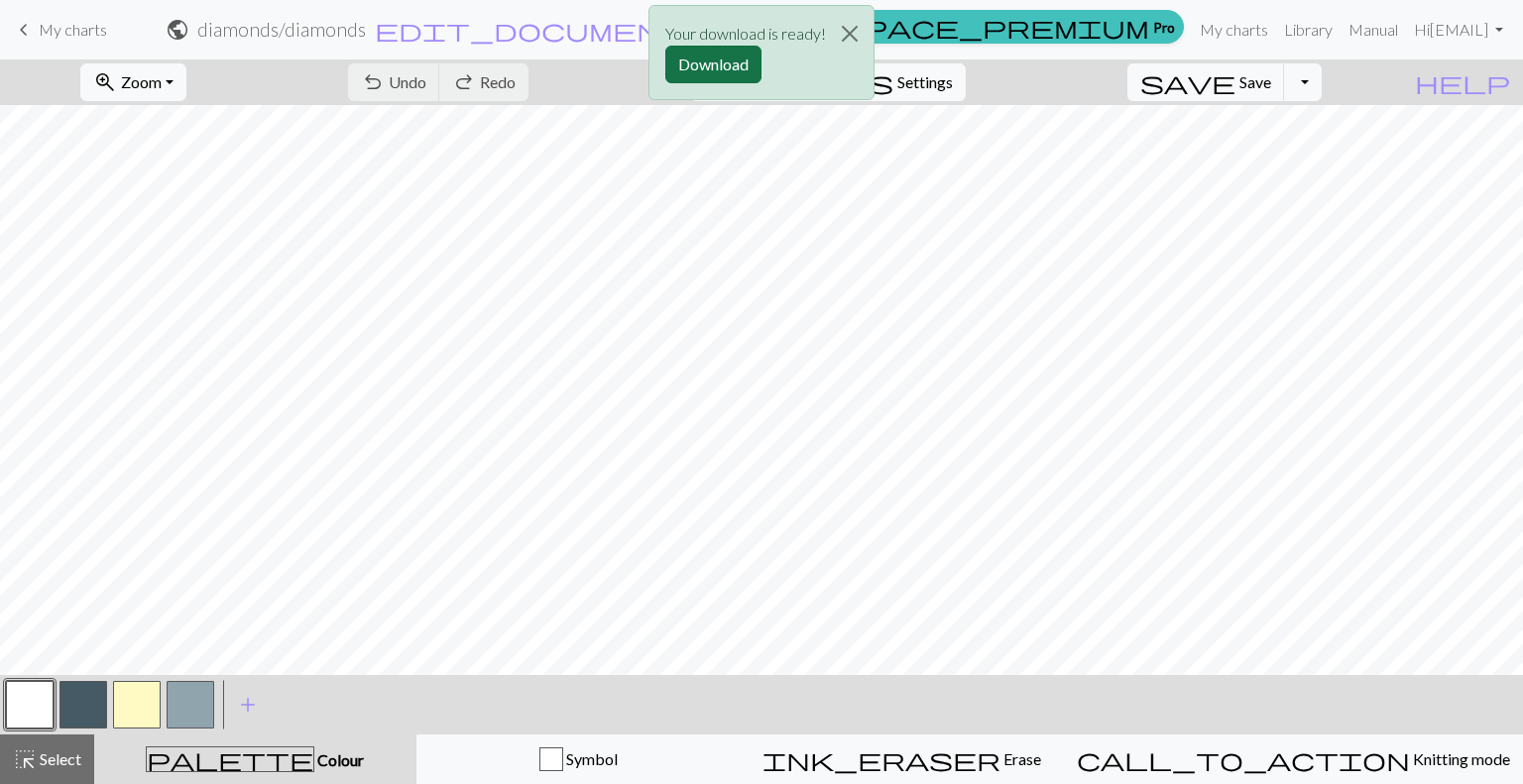 click on "Download" at bounding box center [713, 64] 